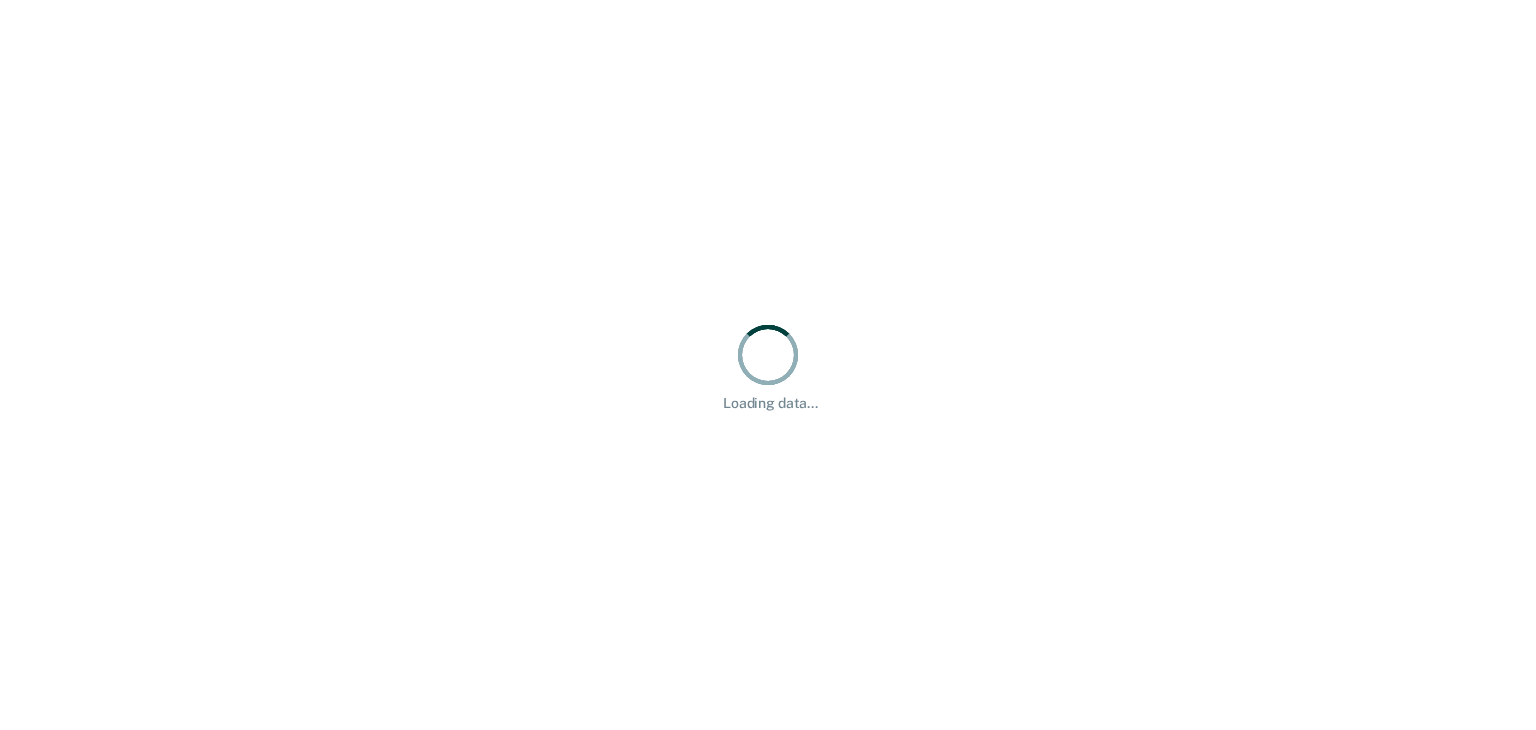 scroll, scrollTop: 0, scrollLeft: 0, axis: both 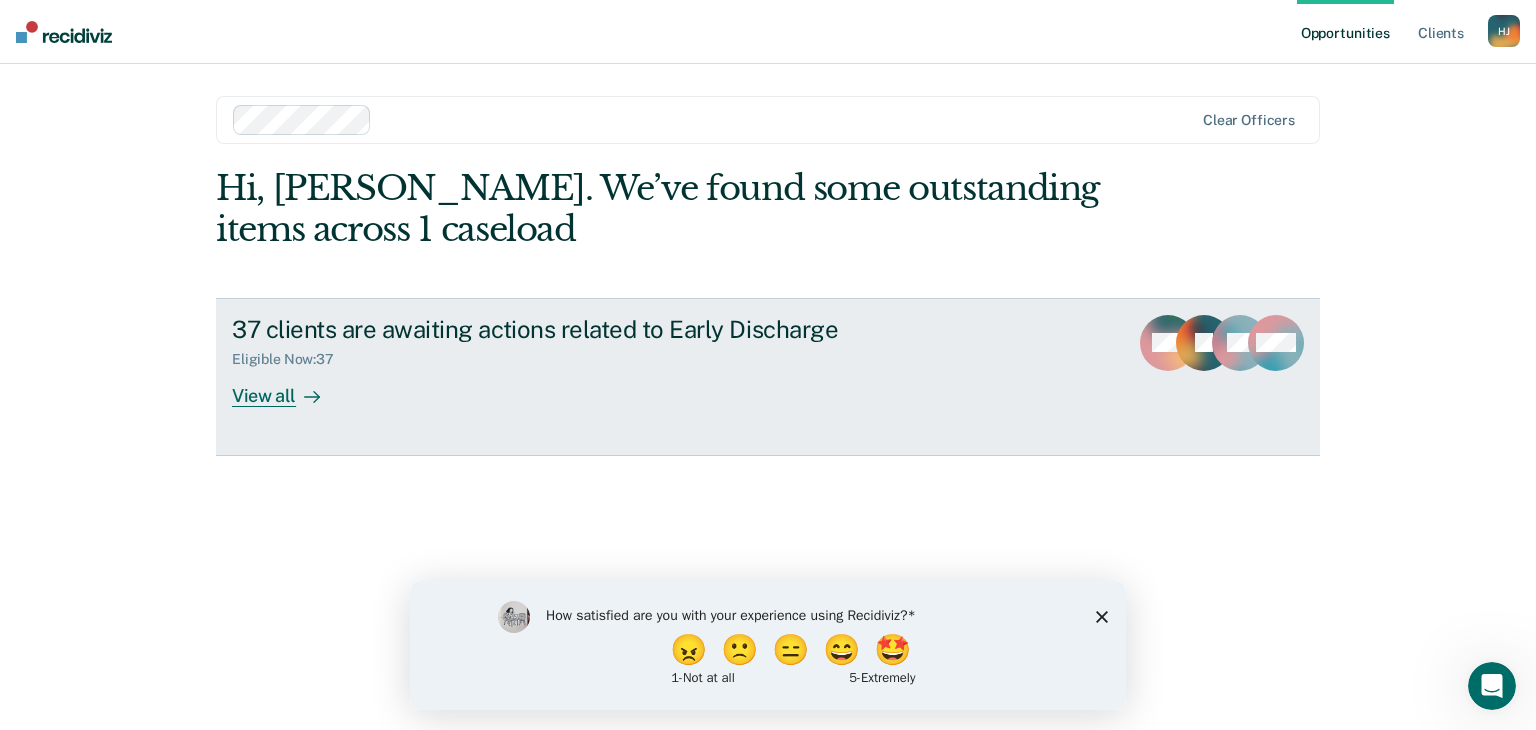 click on "View all" at bounding box center [288, 387] 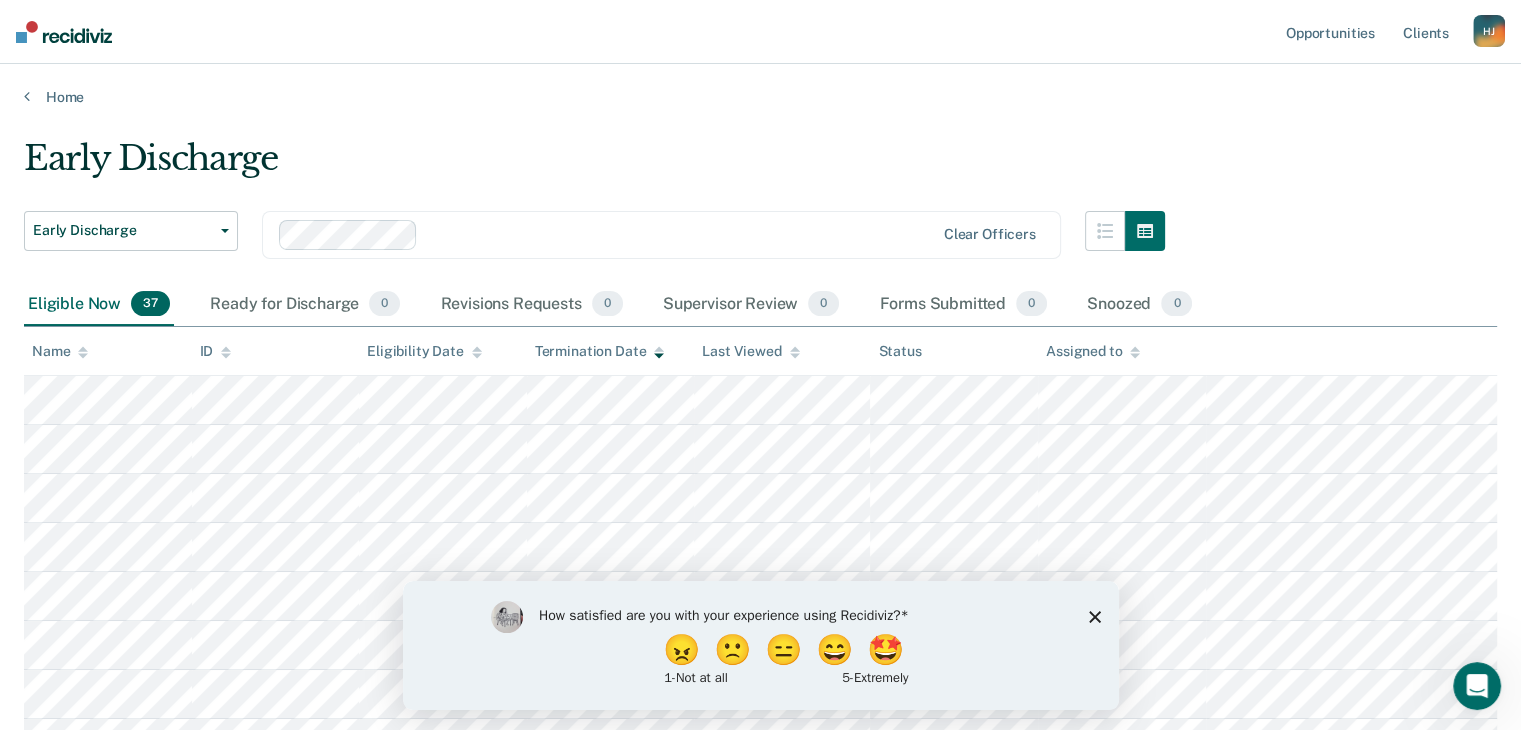 click 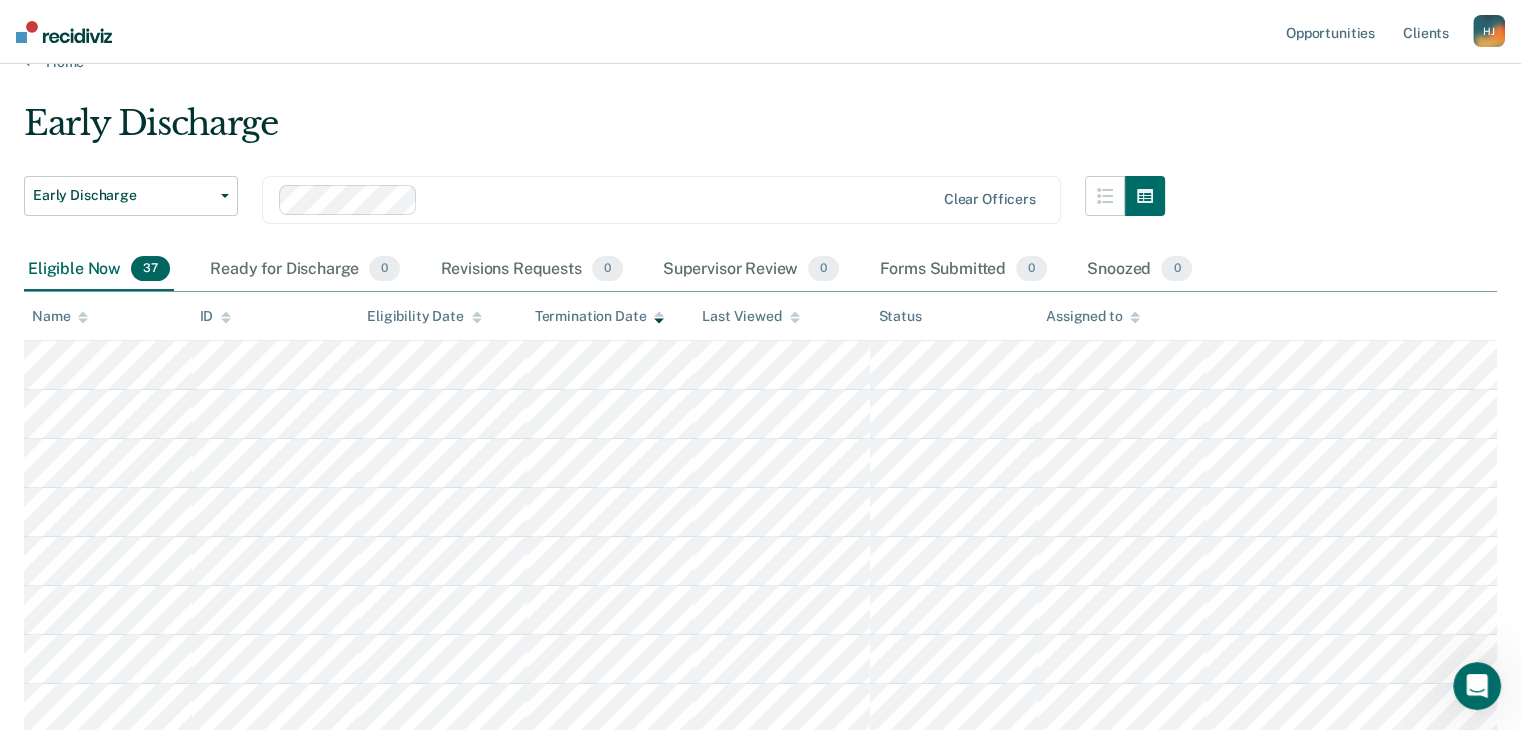 scroll, scrollTop: 0, scrollLeft: 0, axis: both 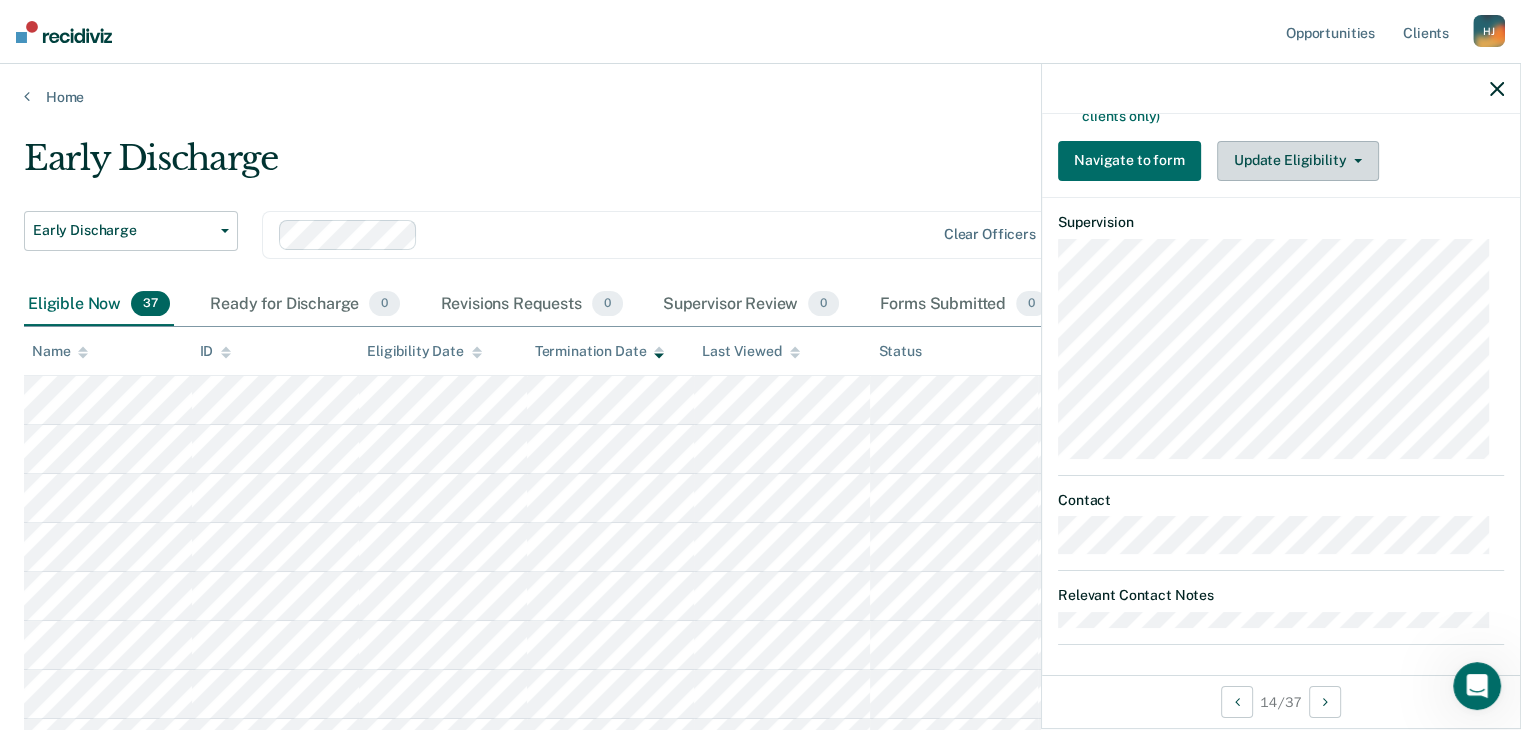 click on "Update Eligibility" at bounding box center [1298, 161] 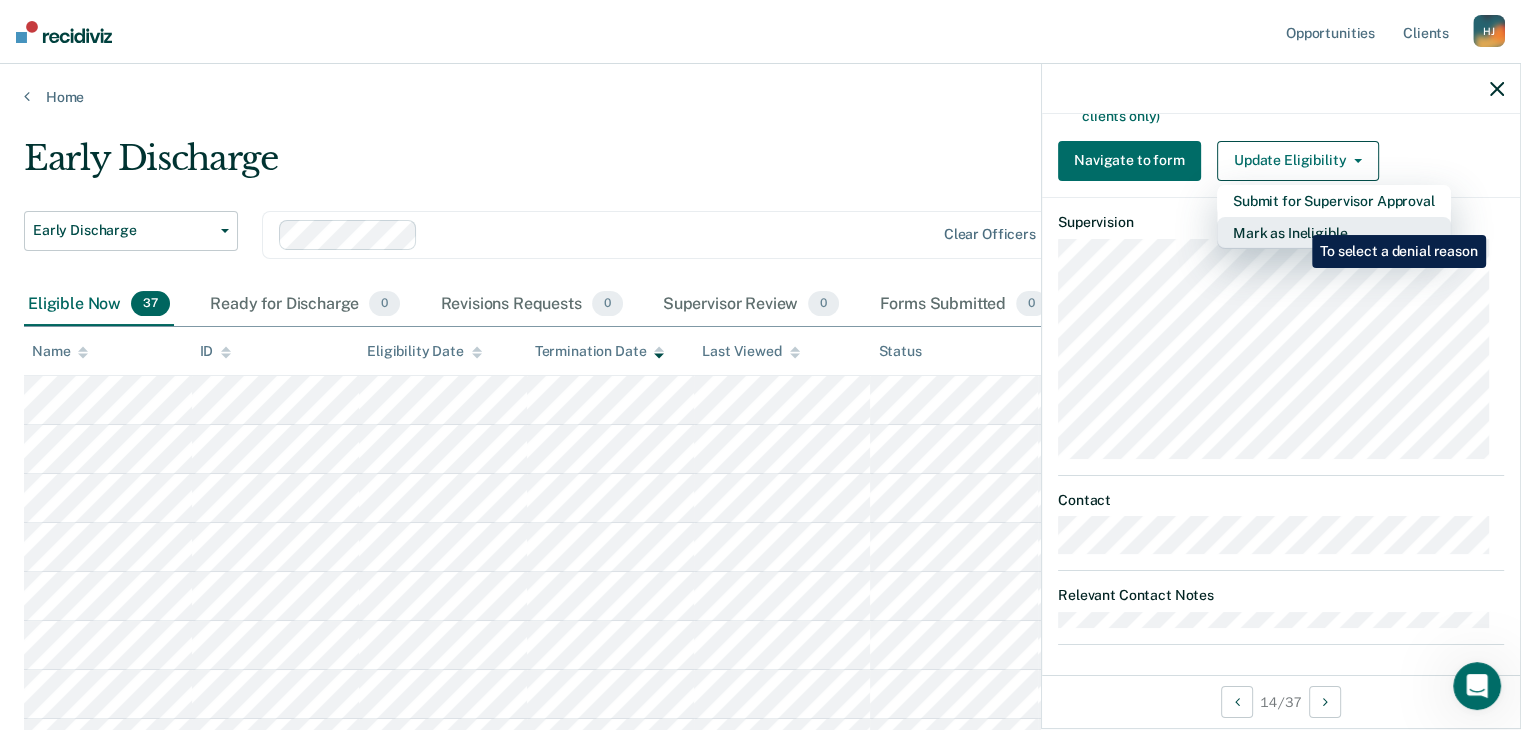 click on "Mark as Ineligible" at bounding box center (1334, 233) 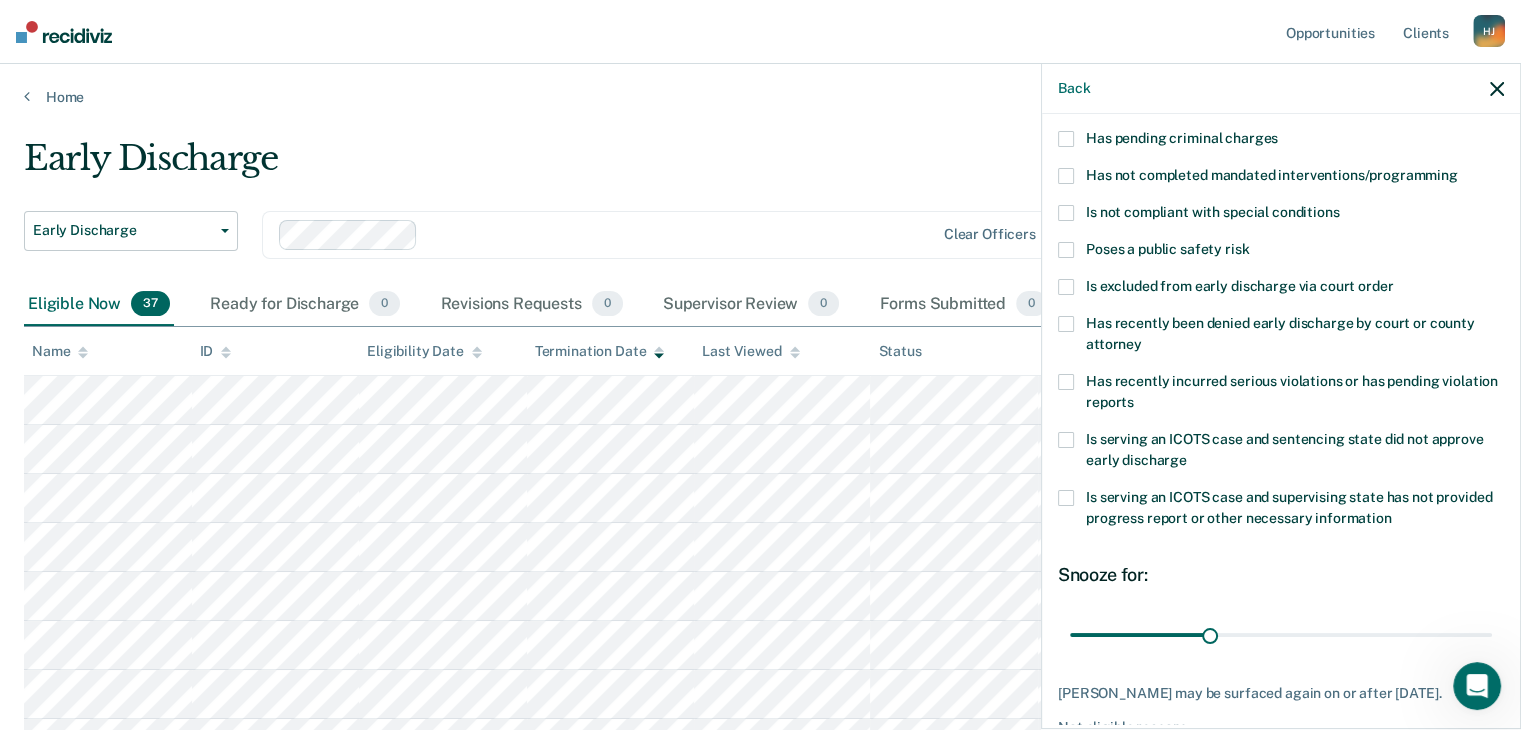scroll, scrollTop: 72, scrollLeft: 0, axis: vertical 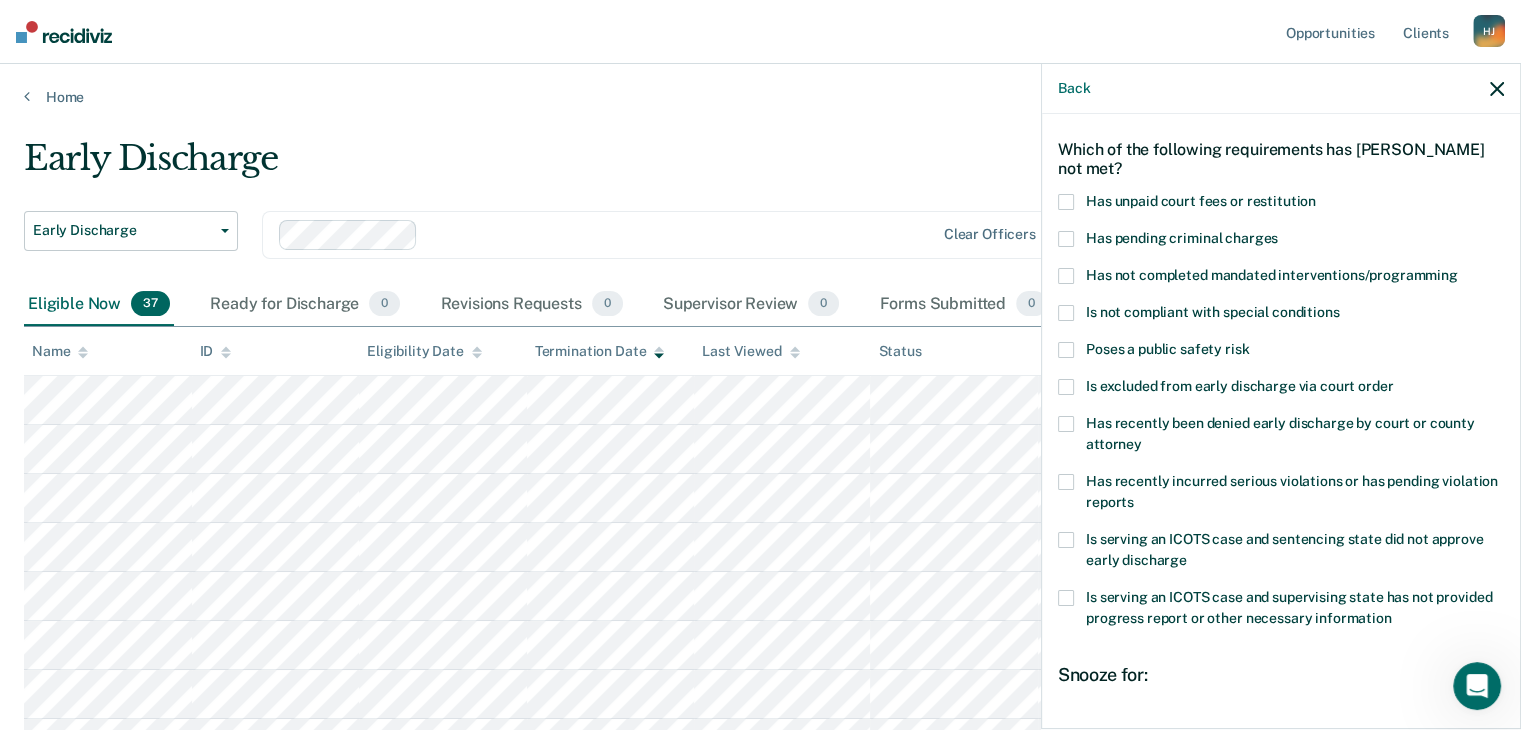 click at bounding box center (1066, 540) 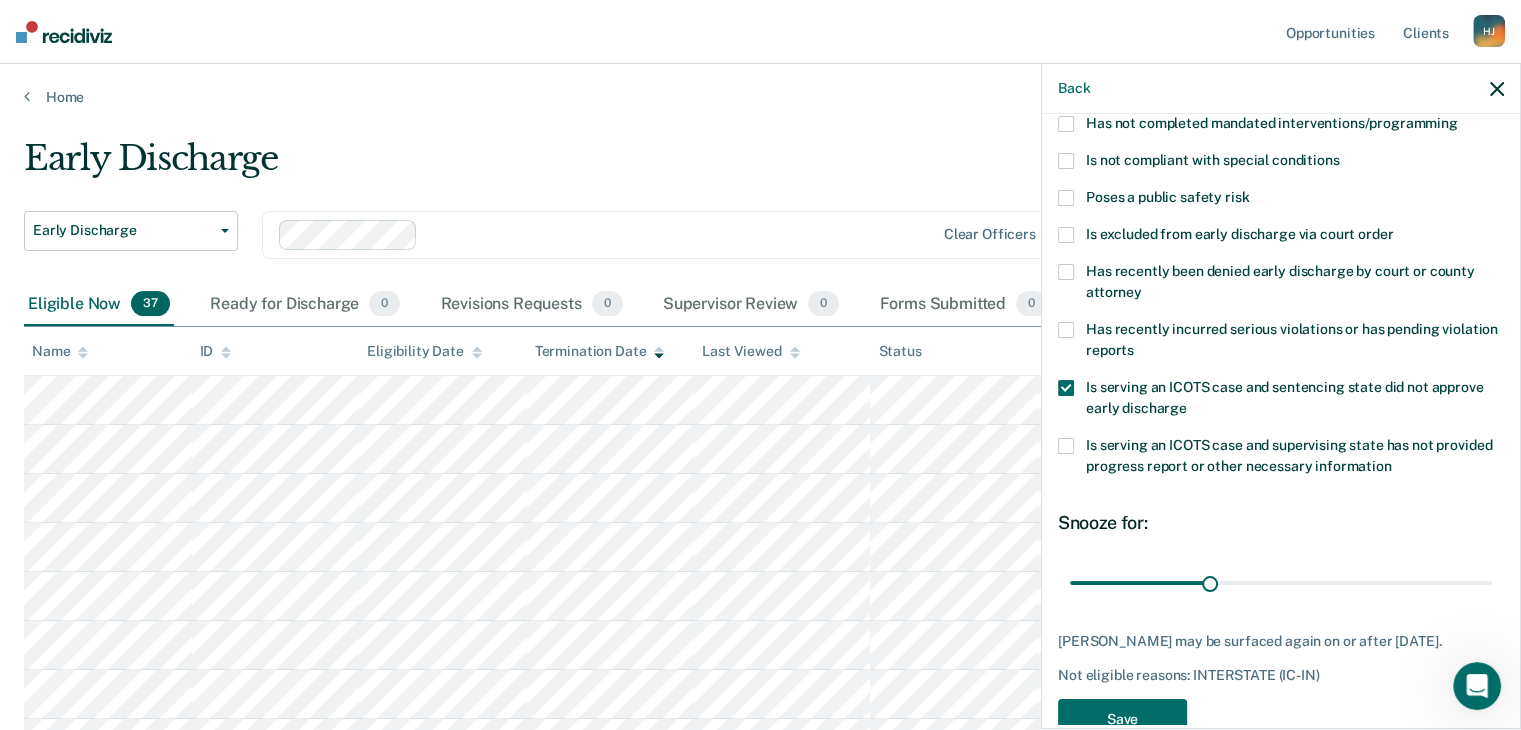 scroll, scrollTop: 272, scrollLeft: 0, axis: vertical 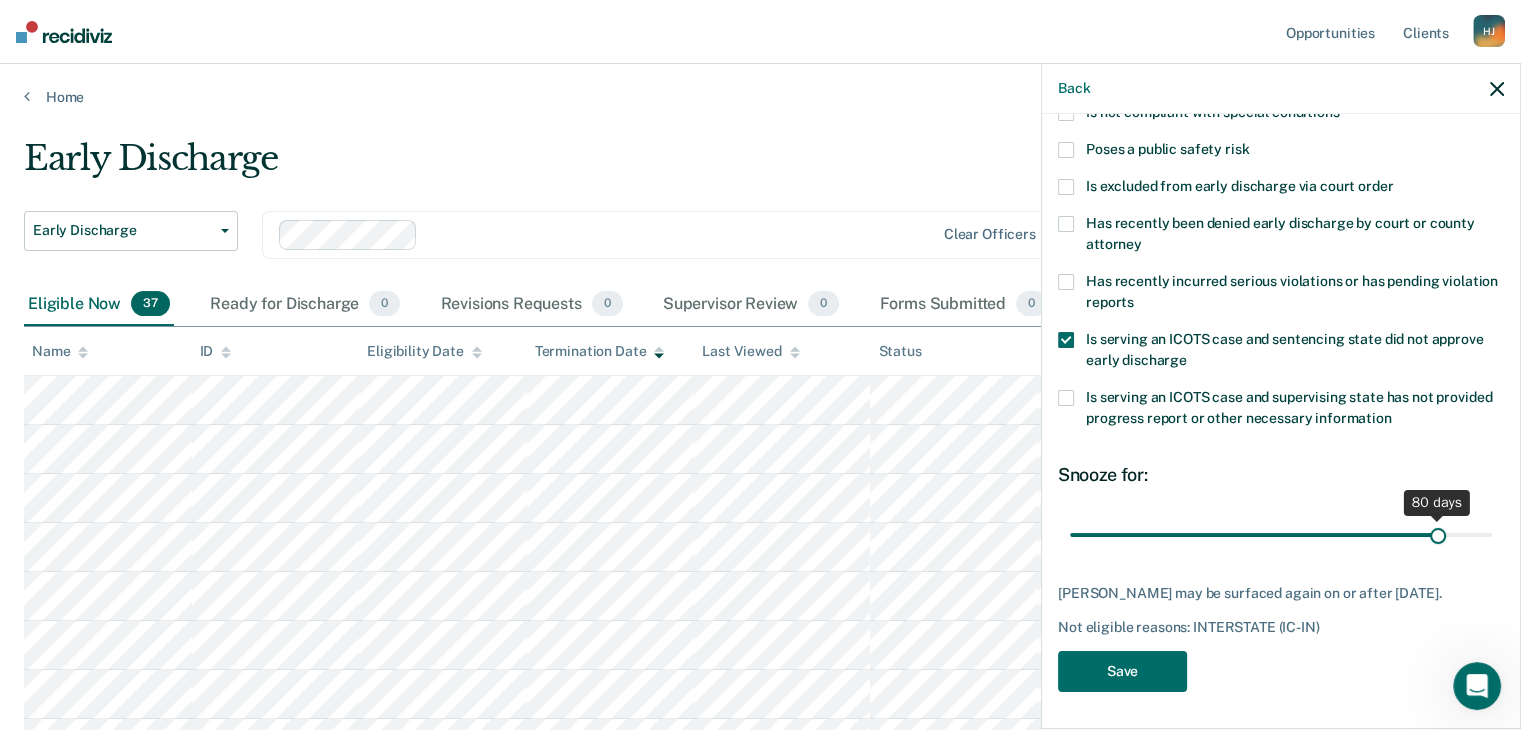 drag, startPoint x: 1206, startPoint y: 533, endPoint x: 1425, endPoint y: 521, distance: 219.32852 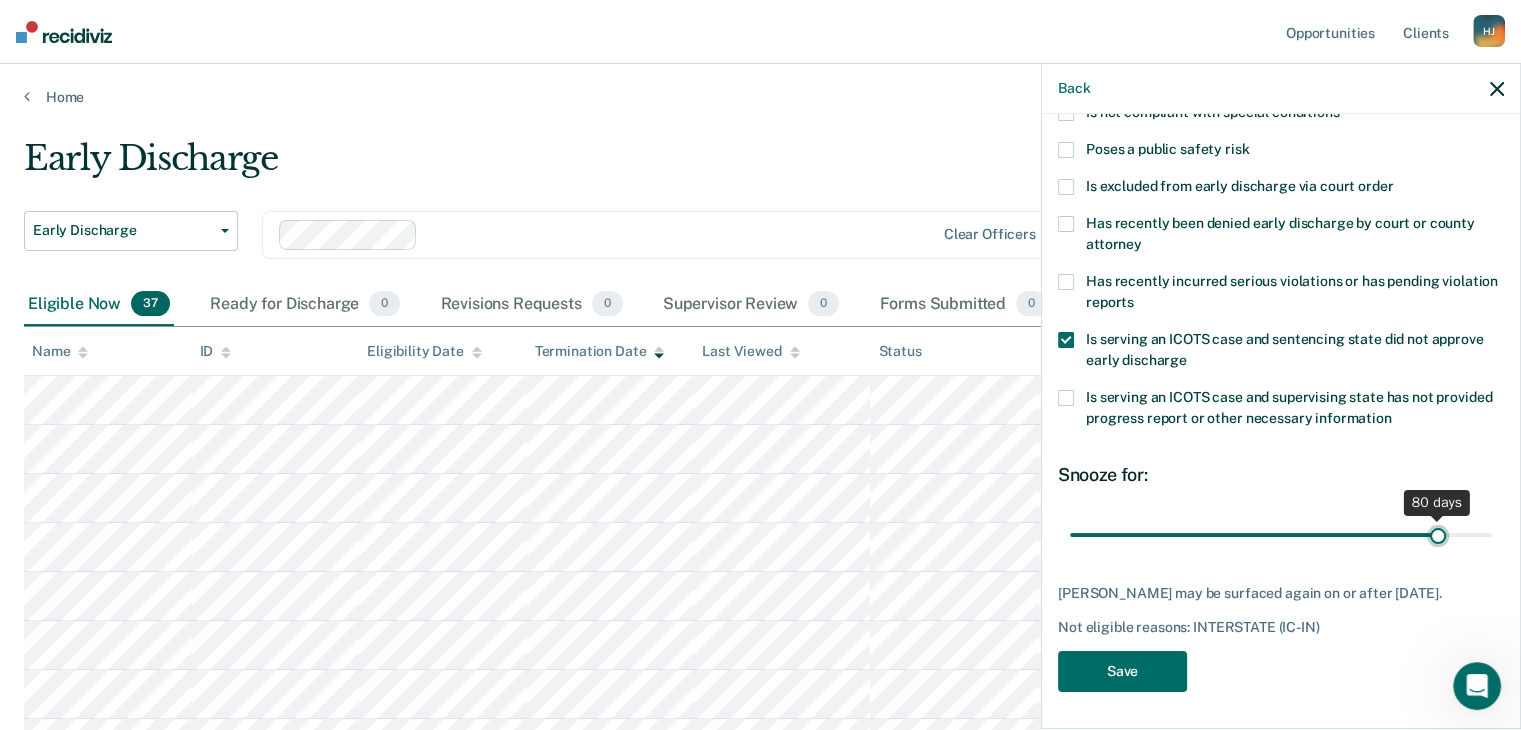 click at bounding box center [1281, 535] 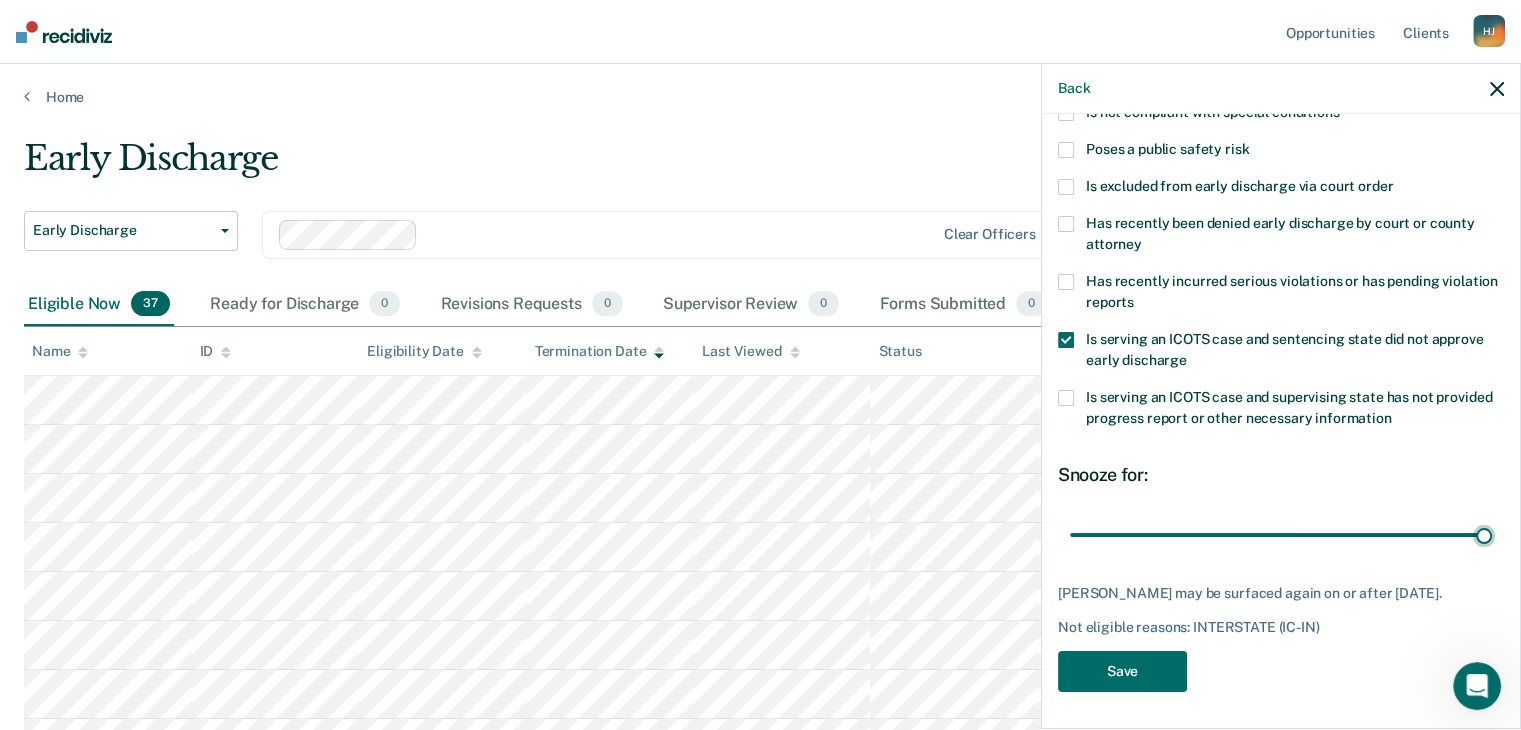 drag, startPoint x: 1425, startPoint y: 530, endPoint x: 1488, endPoint y: 529, distance: 63.007935 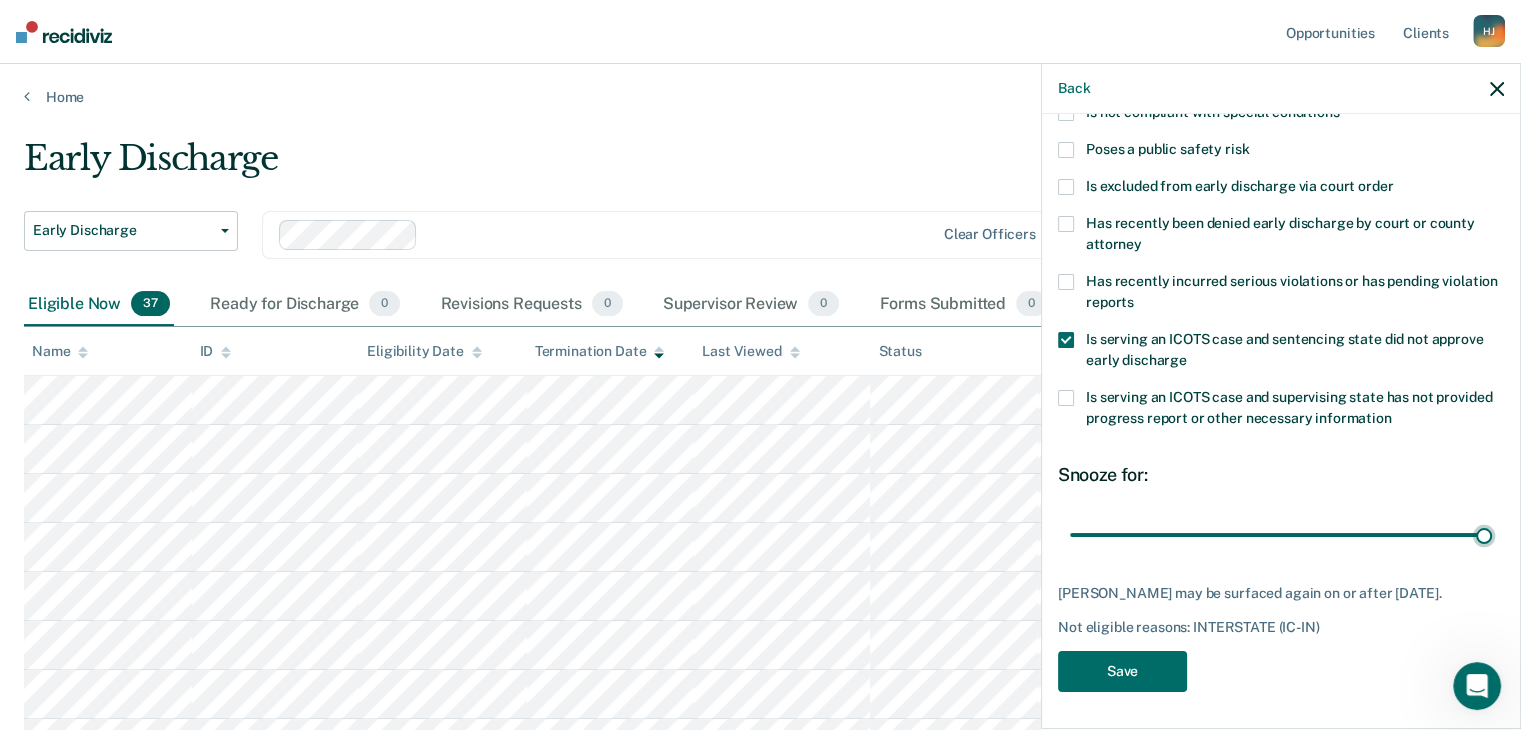 type on "90" 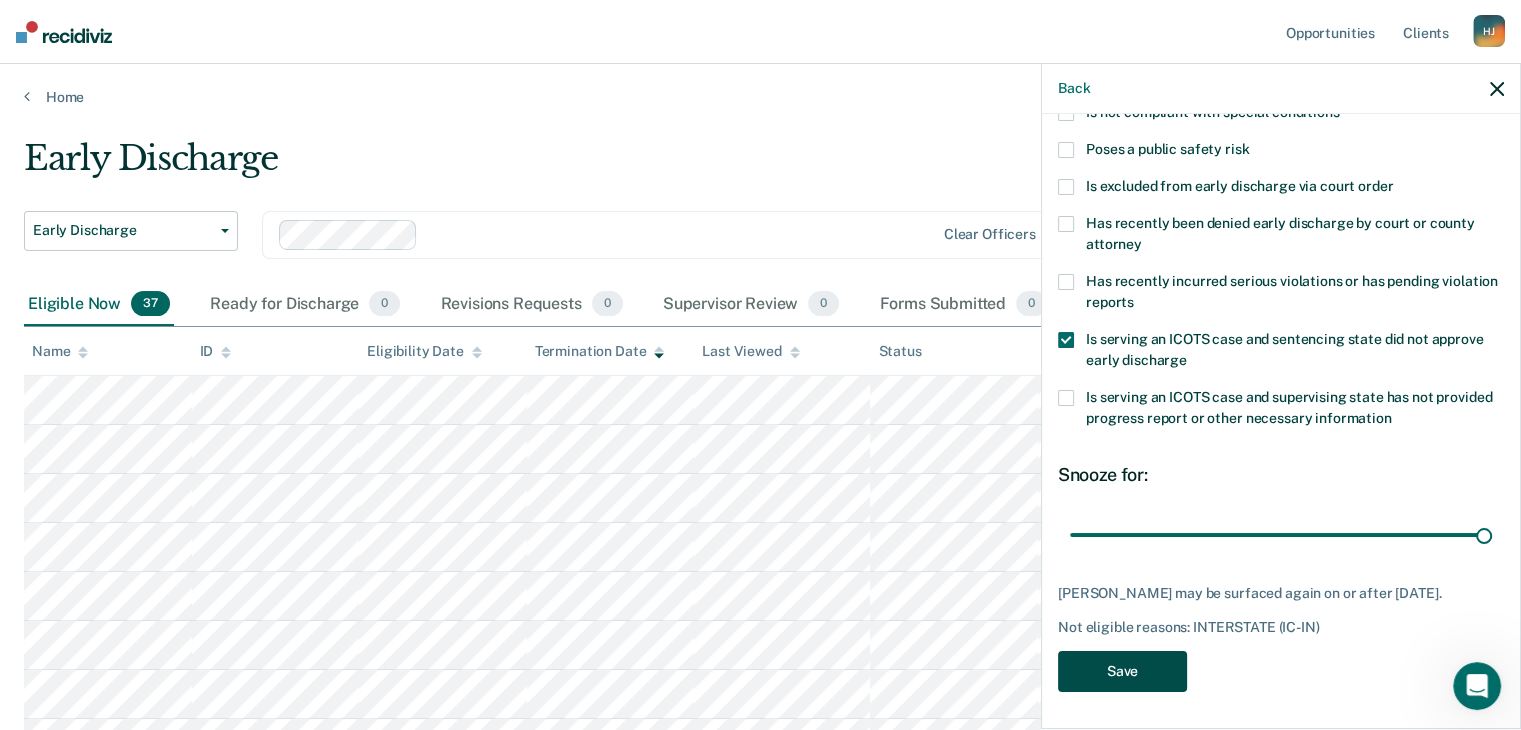 click on "Save" at bounding box center (1122, 671) 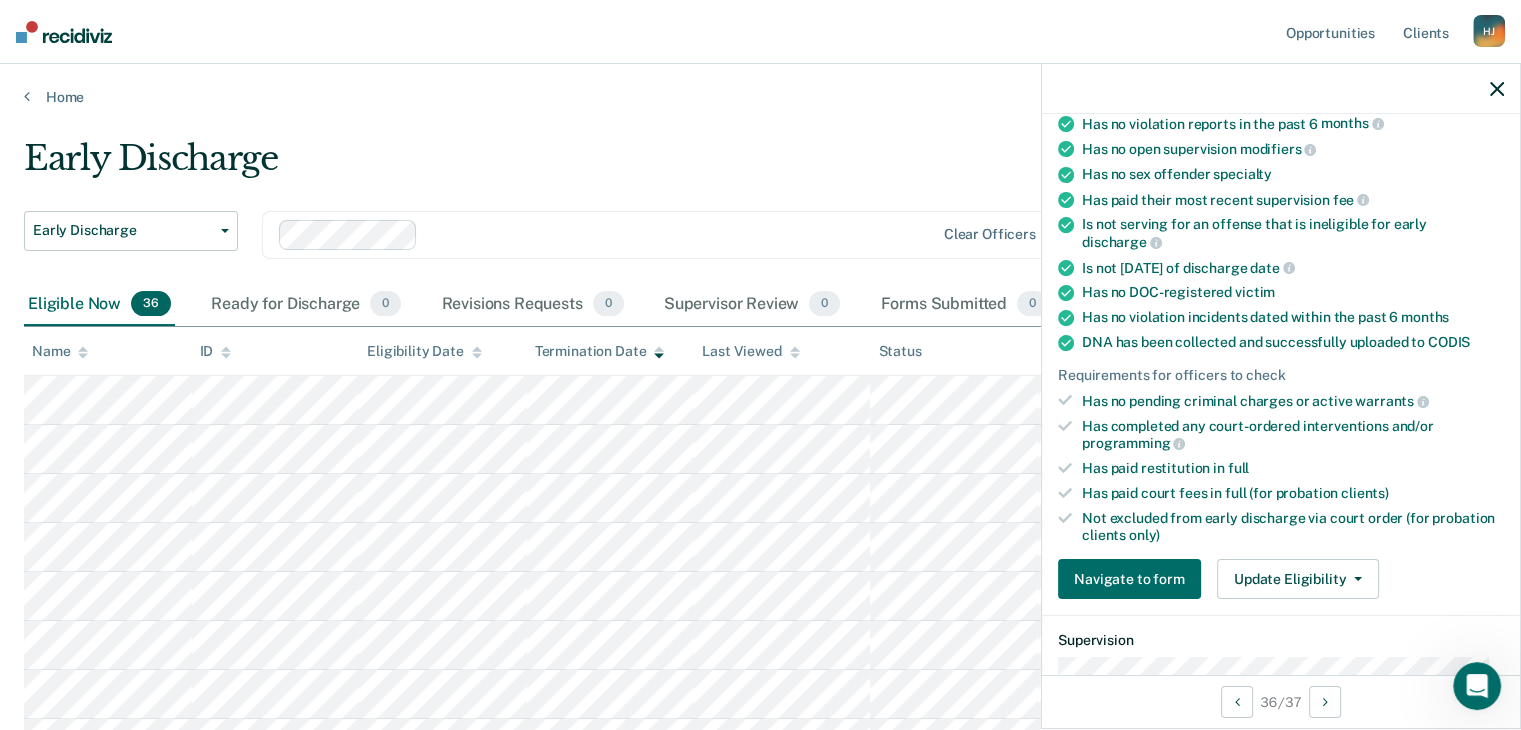 scroll, scrollTop: 314, scrollLeft: 0, axis: vertical 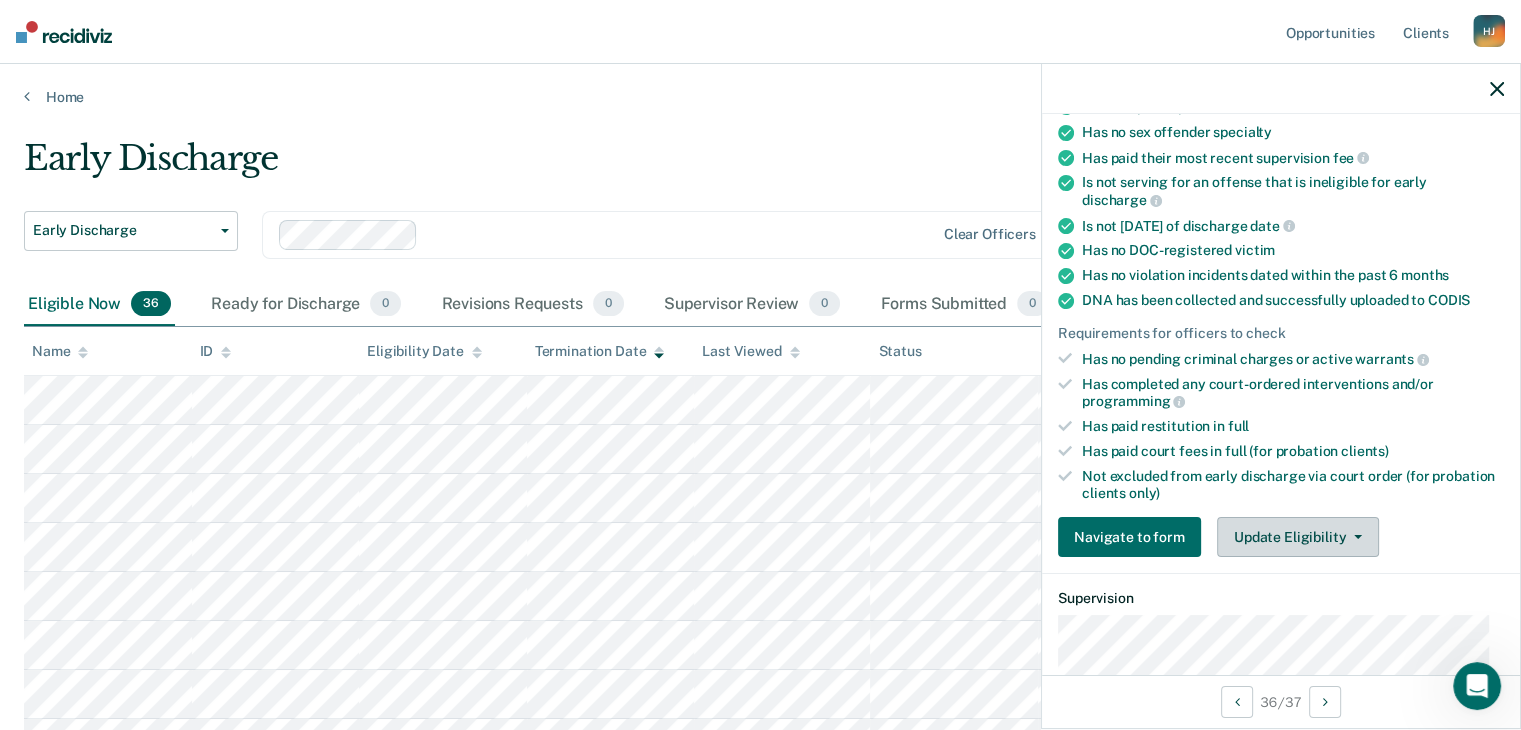 click on "Update Eligibility" at bounding box center [1298, 537] 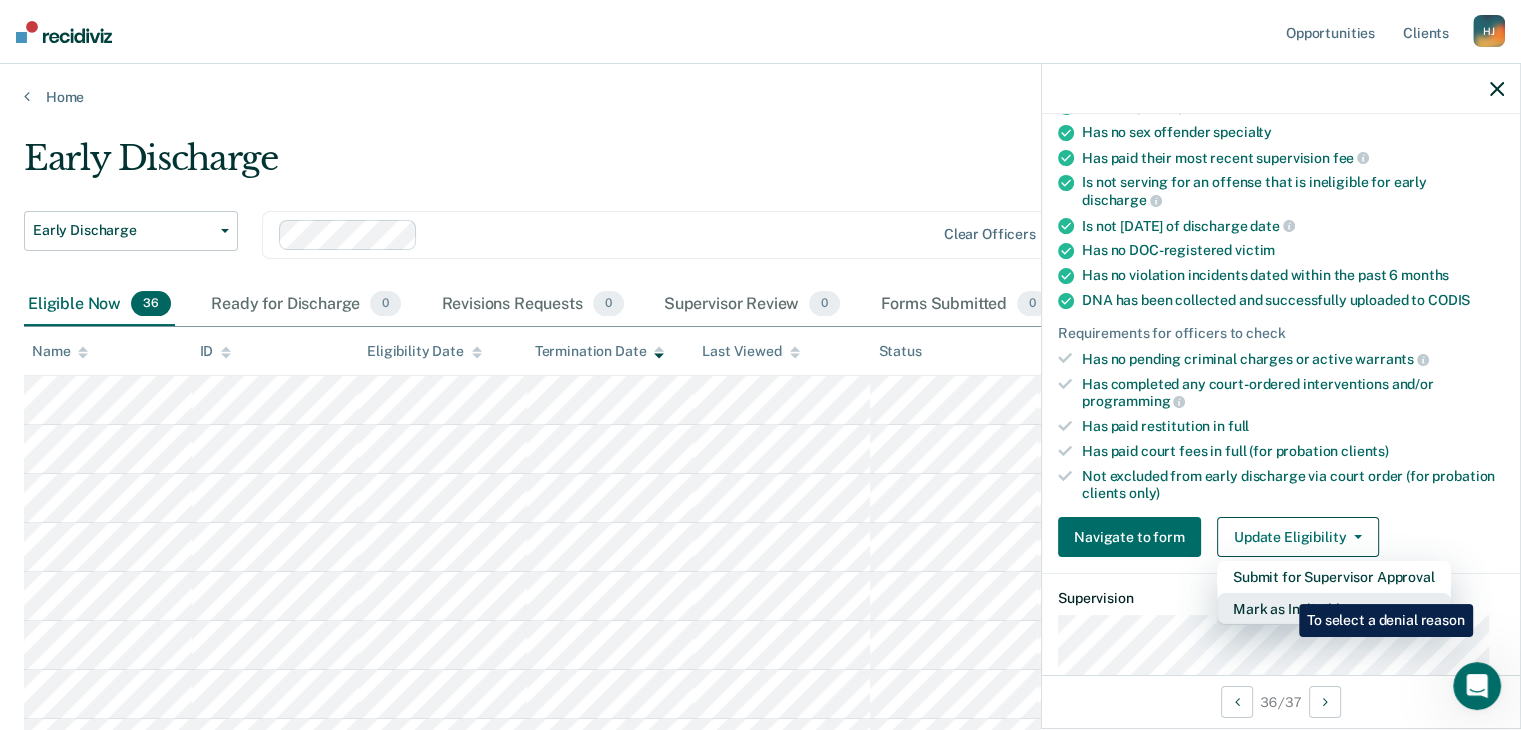 click on "Mark as Ineligible" at bounding box center (1334, 609) 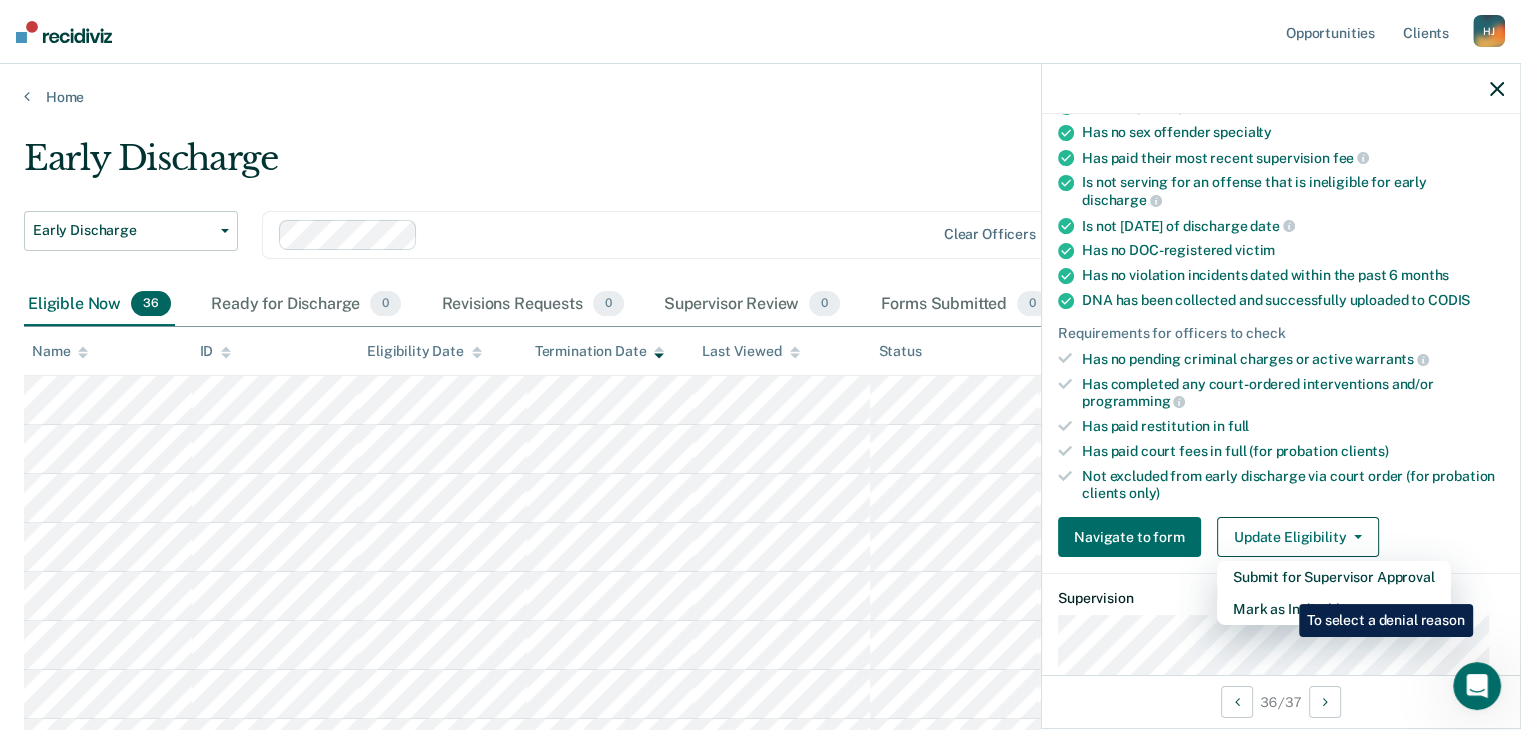scroll, scrollTop: 289, scrollLeft: 0, axis: vertical 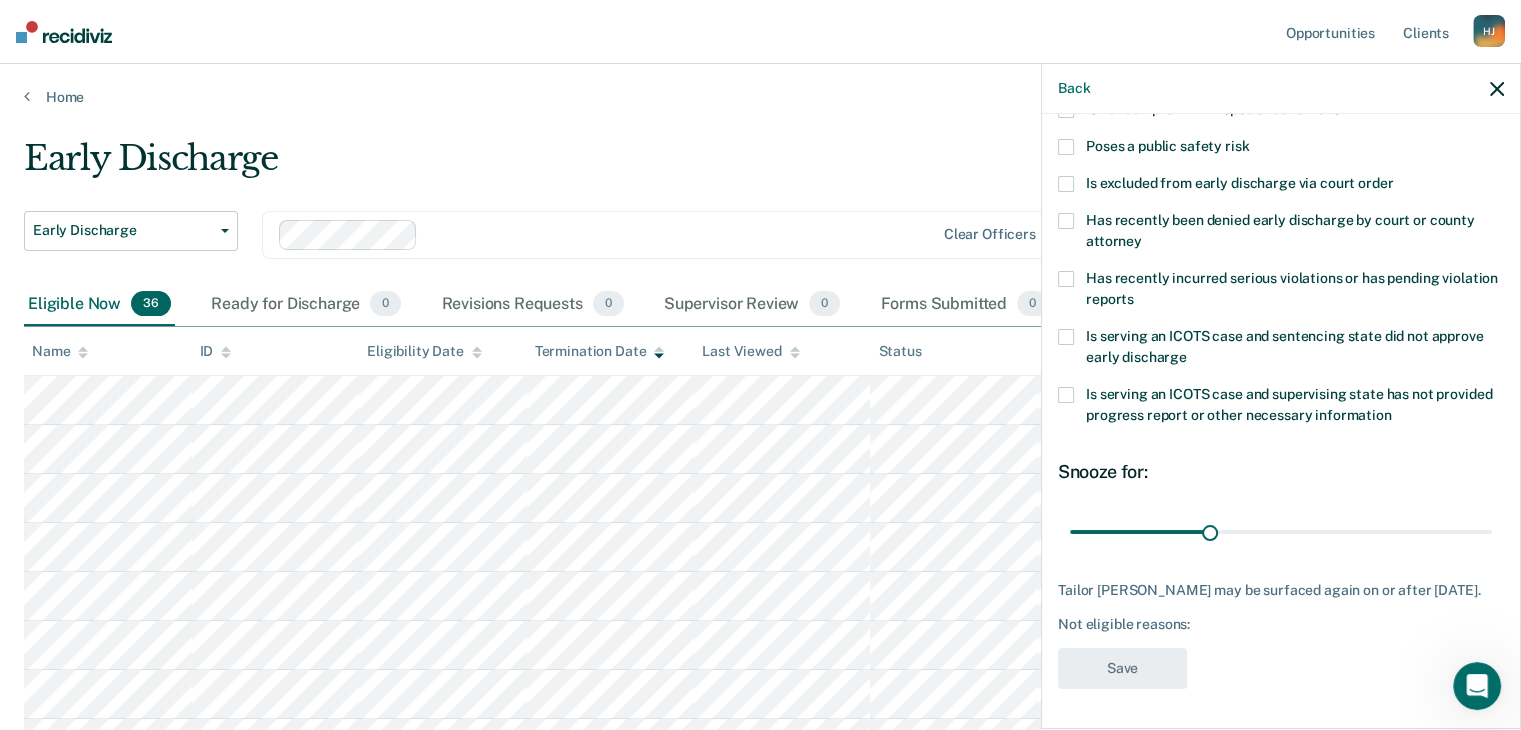 click at bounding box center (1066, 337) 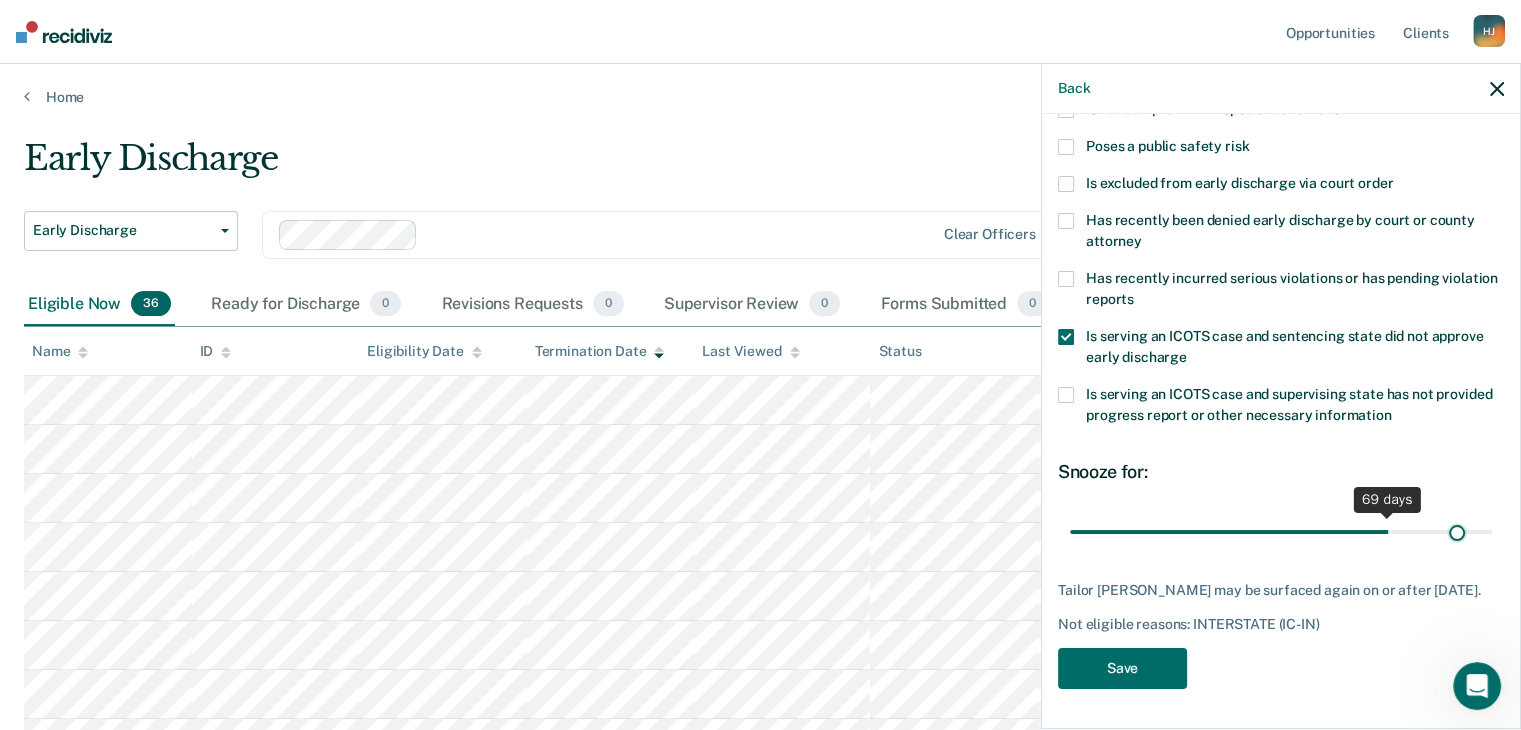 scroll, scrollTop: 289, scrollLeft: 0, axis: vertical 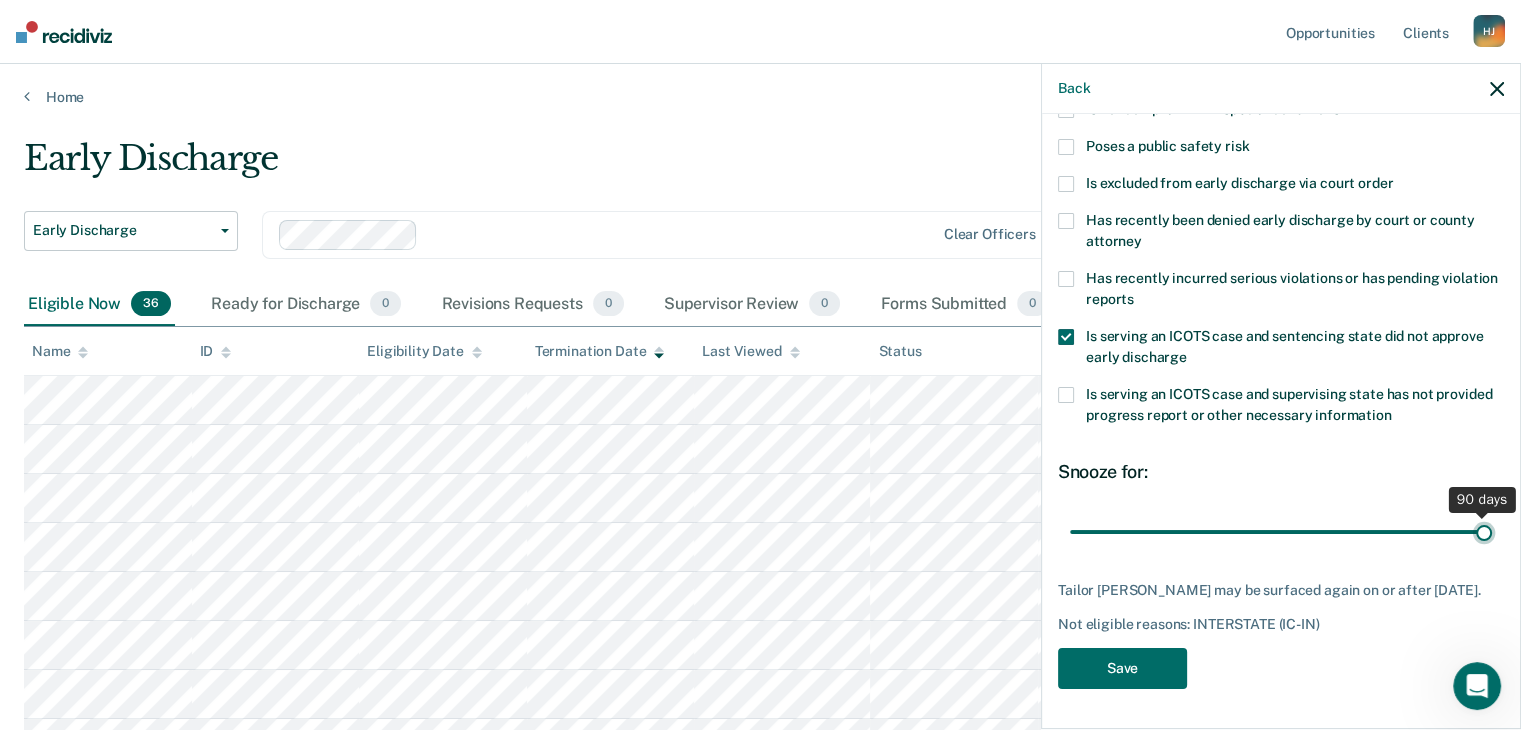 drag, startPoint x: 1204, startPoint y: 519, endPoint x: 1504, endPoint y: 533, distance: 300.32648 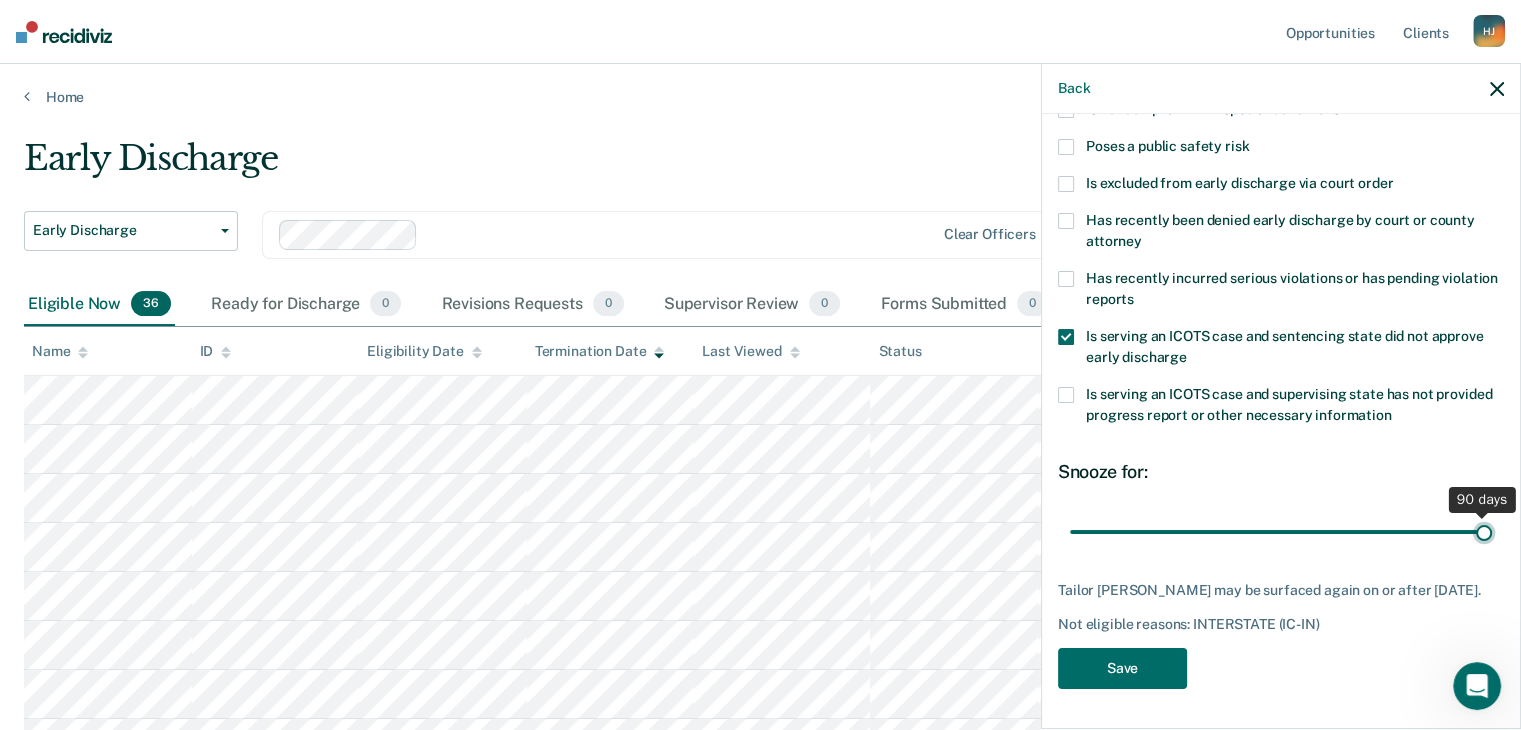 type on "90" 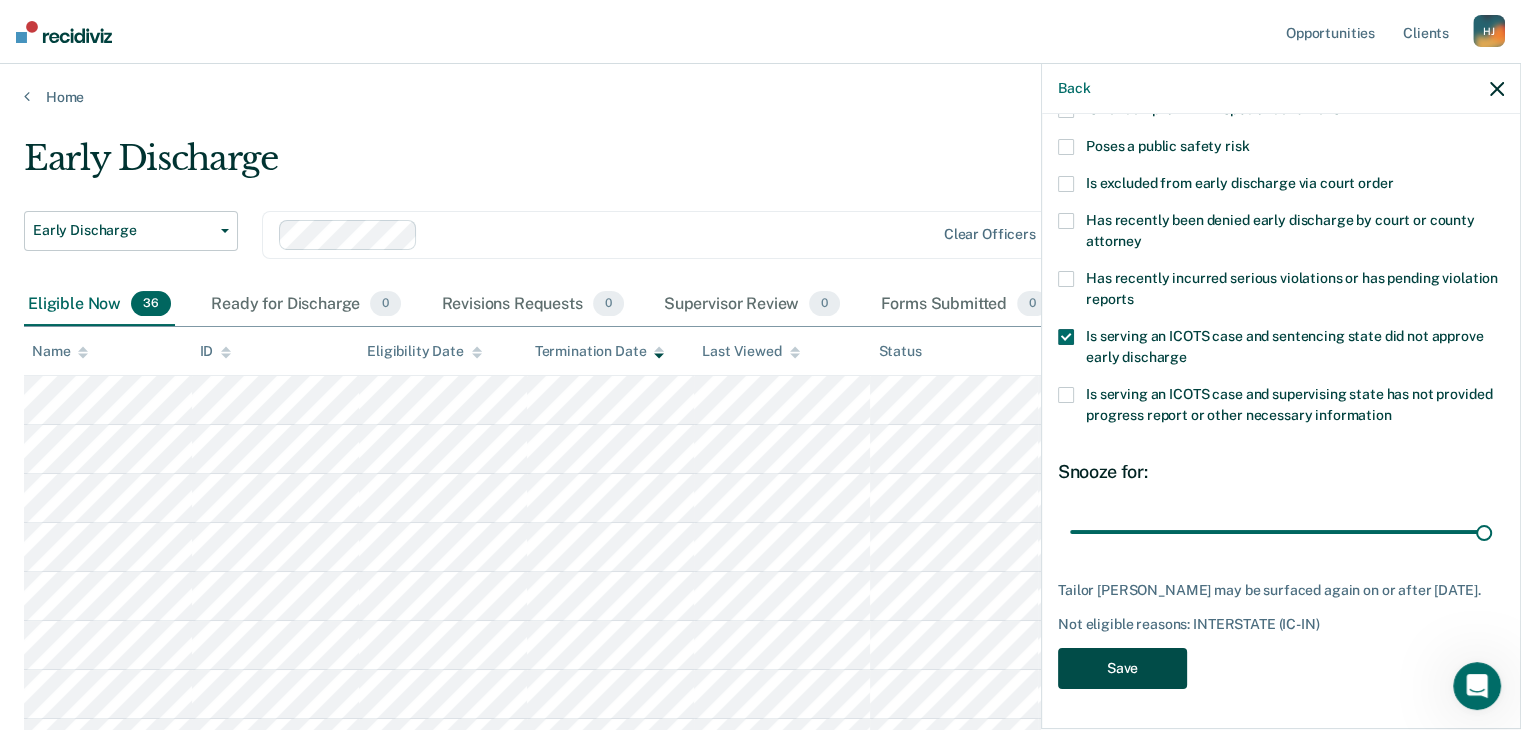 click on "Save" at bounding box center [1122, 668] 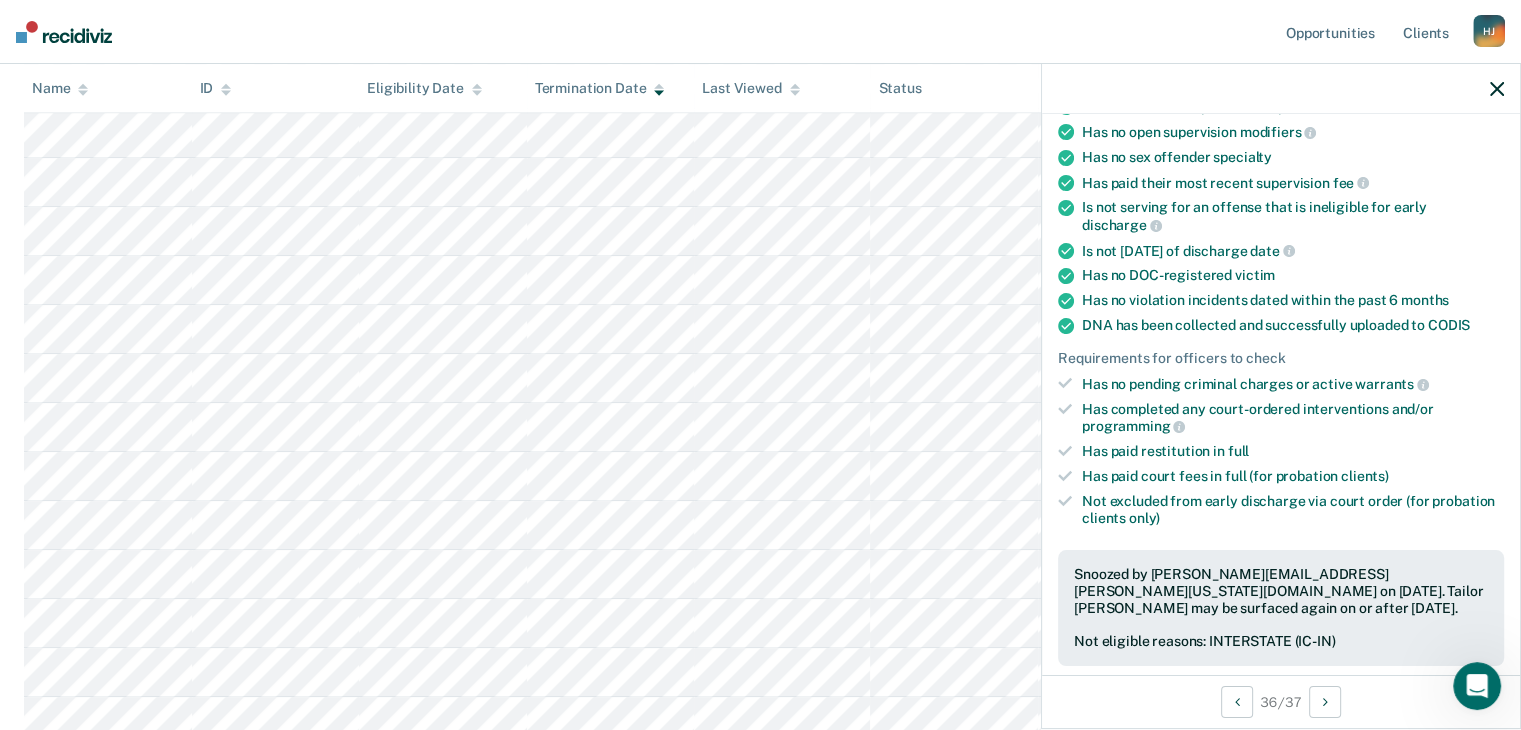 scroll, scrollTop: 1200, scrollLeft: 0, axis: vertical 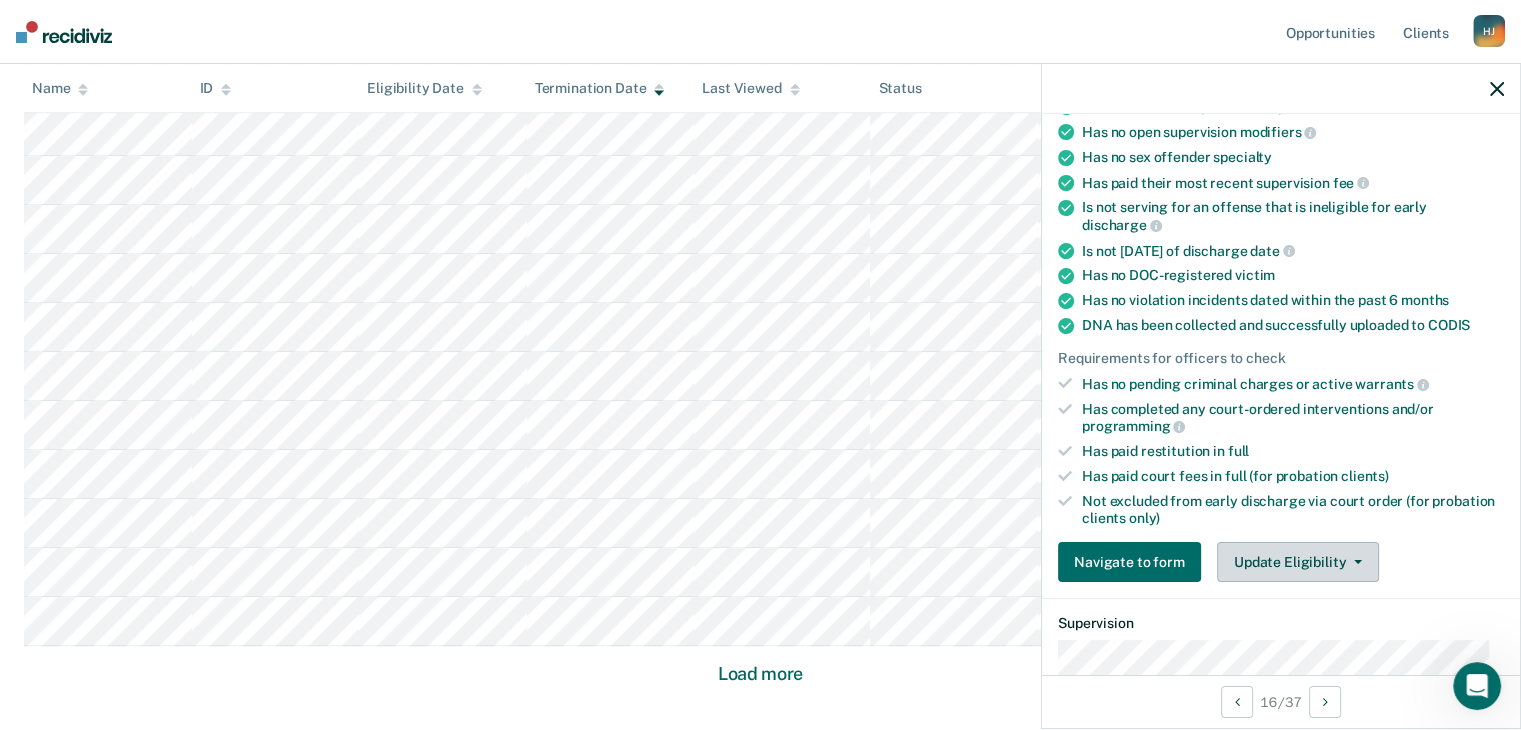 click on "Update Eligibility" at bounding box center [1298, 562] 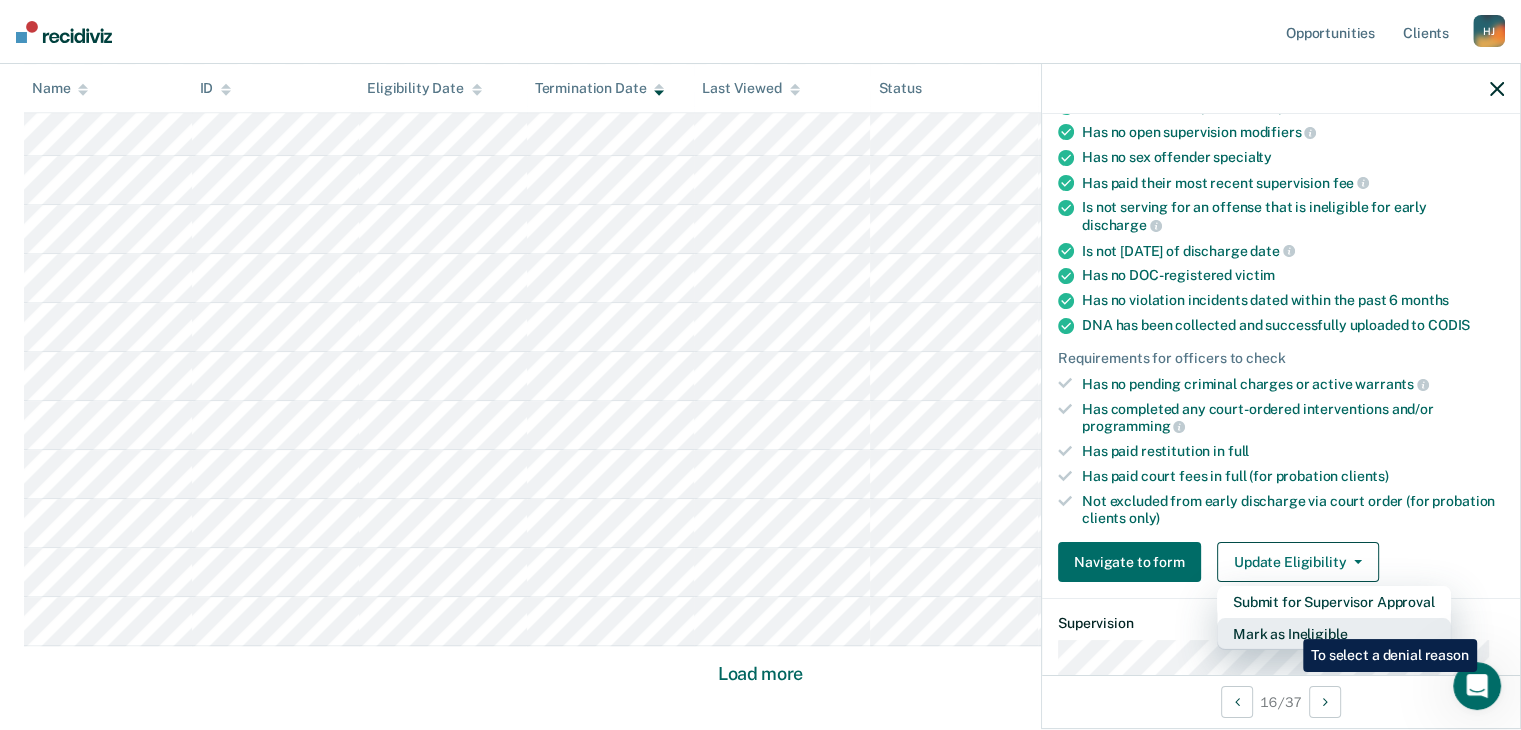 click on "Mark as Ineligible" at bounding box center (1334, 634) 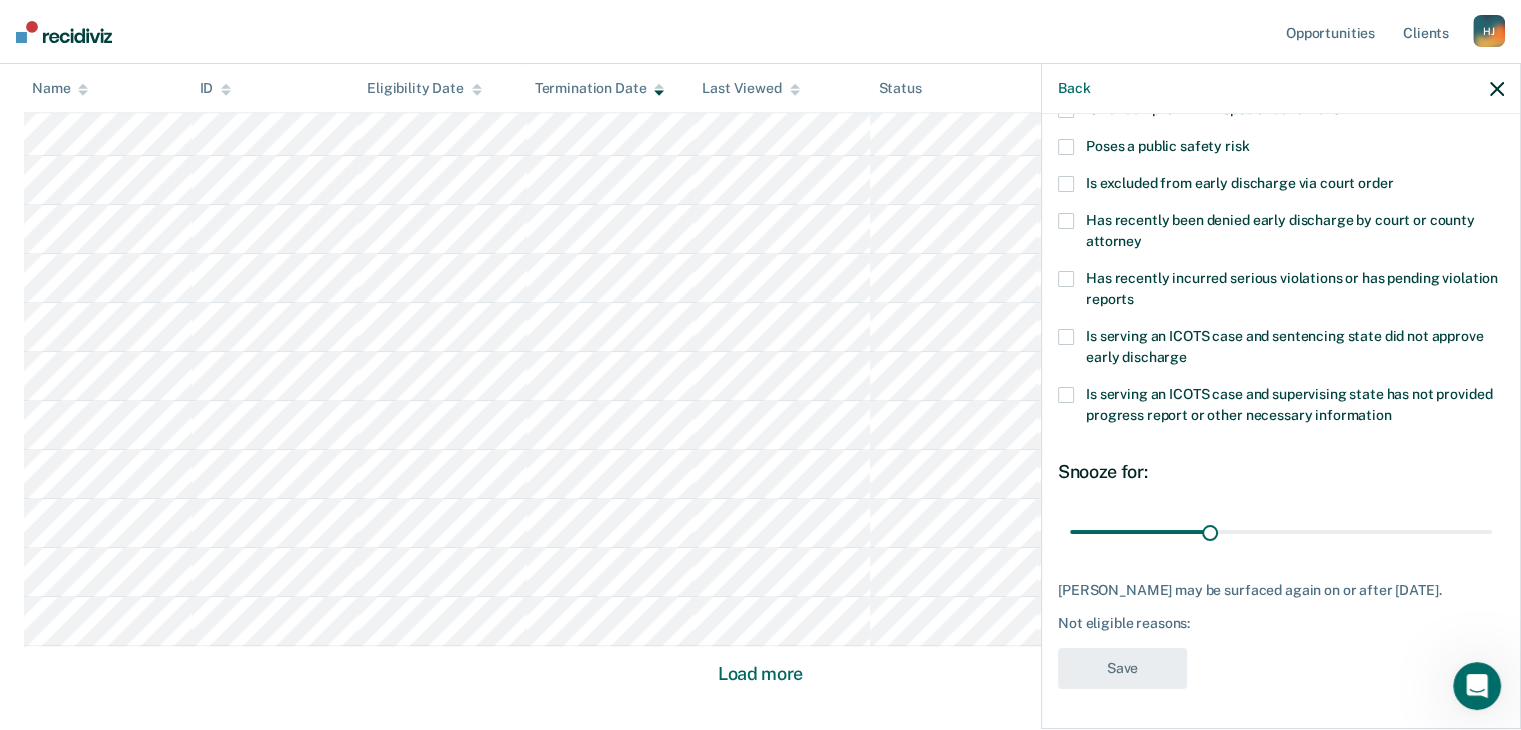scroll, scrollTop: 272, scrollLeft: 0, axis: vertical 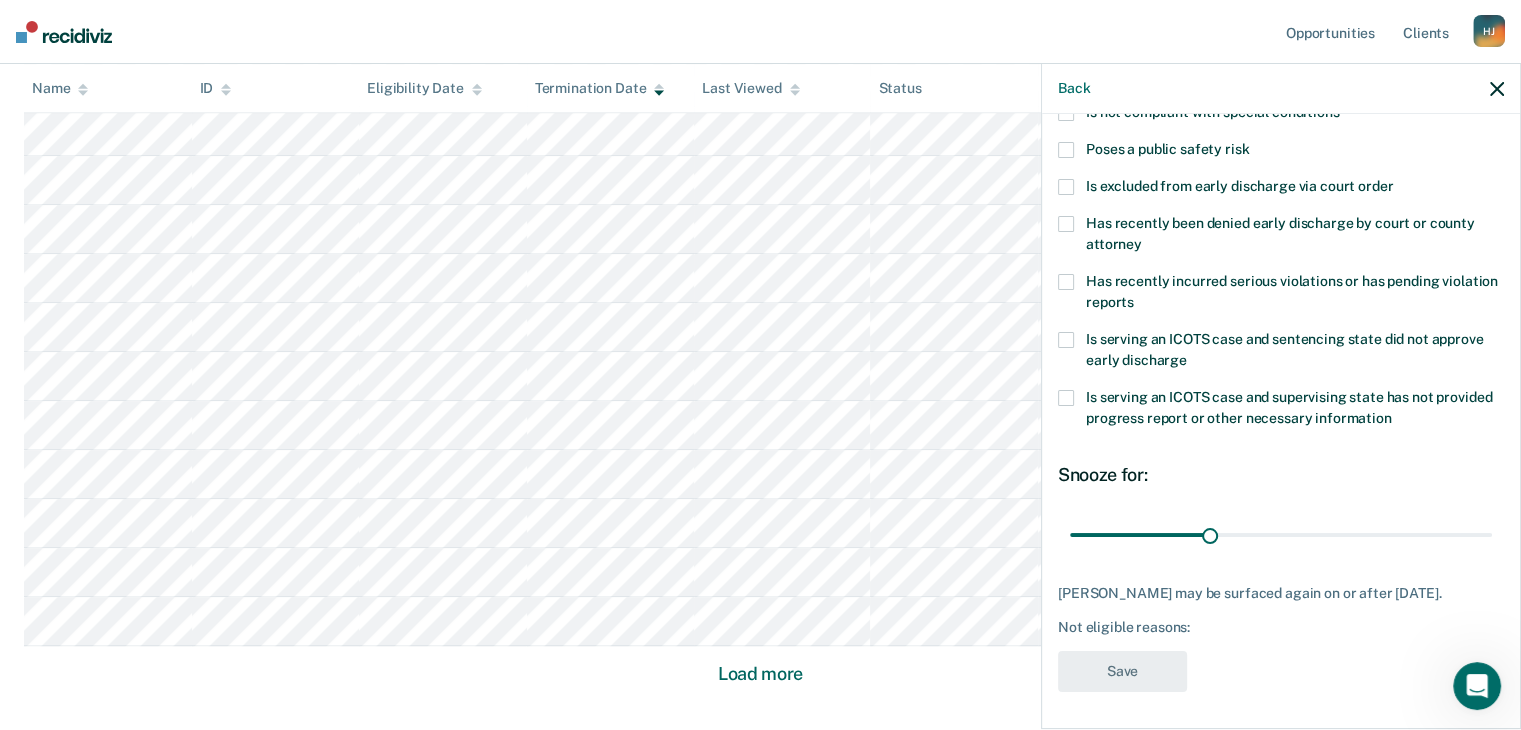 click on "Is serving an ICOTS case and sentencing state did not approve early discharge" at bounding box center [1281, 353] 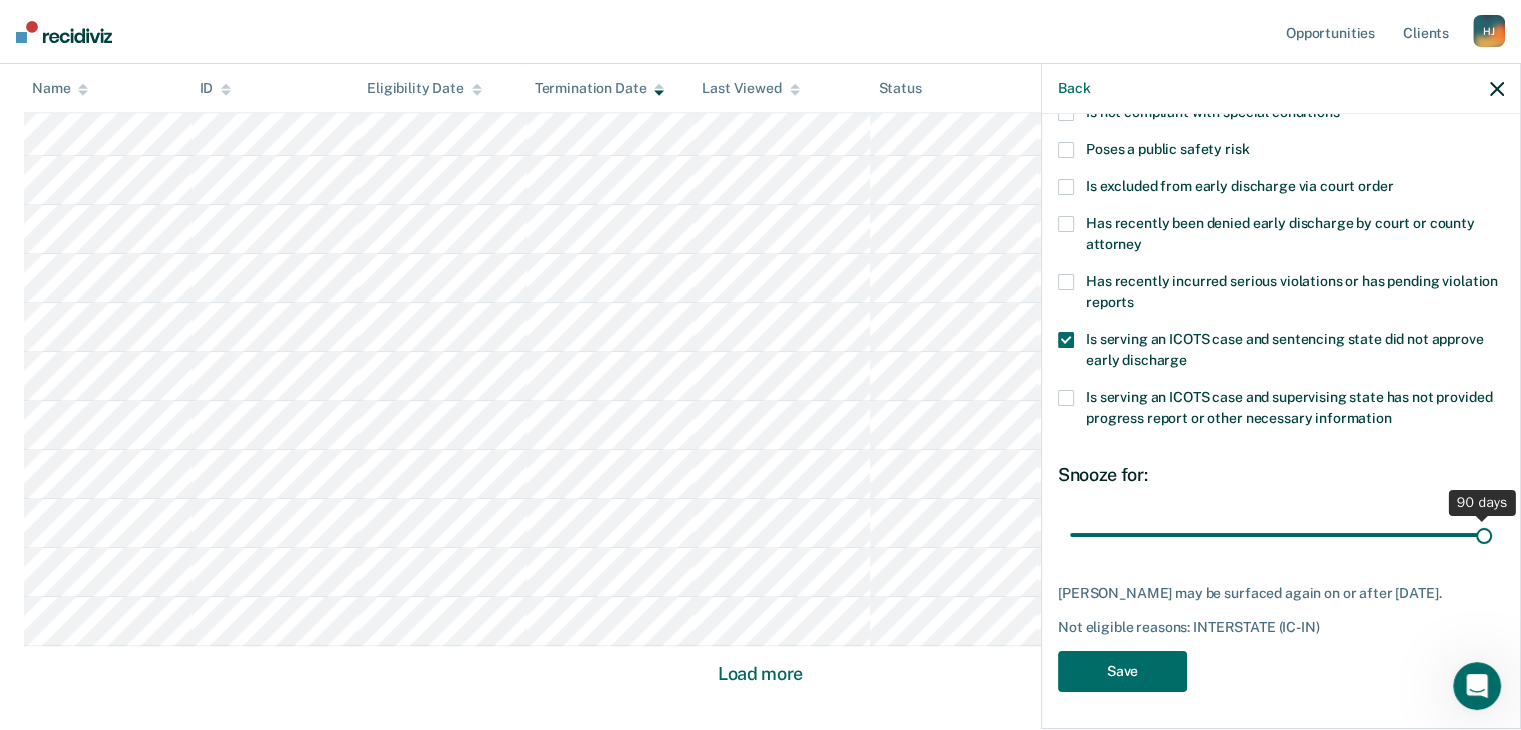 drag, startPoint x: 1208, startPoint y: 534, endPoint x: 1508, endPoint y: 552, distance: 300.53952 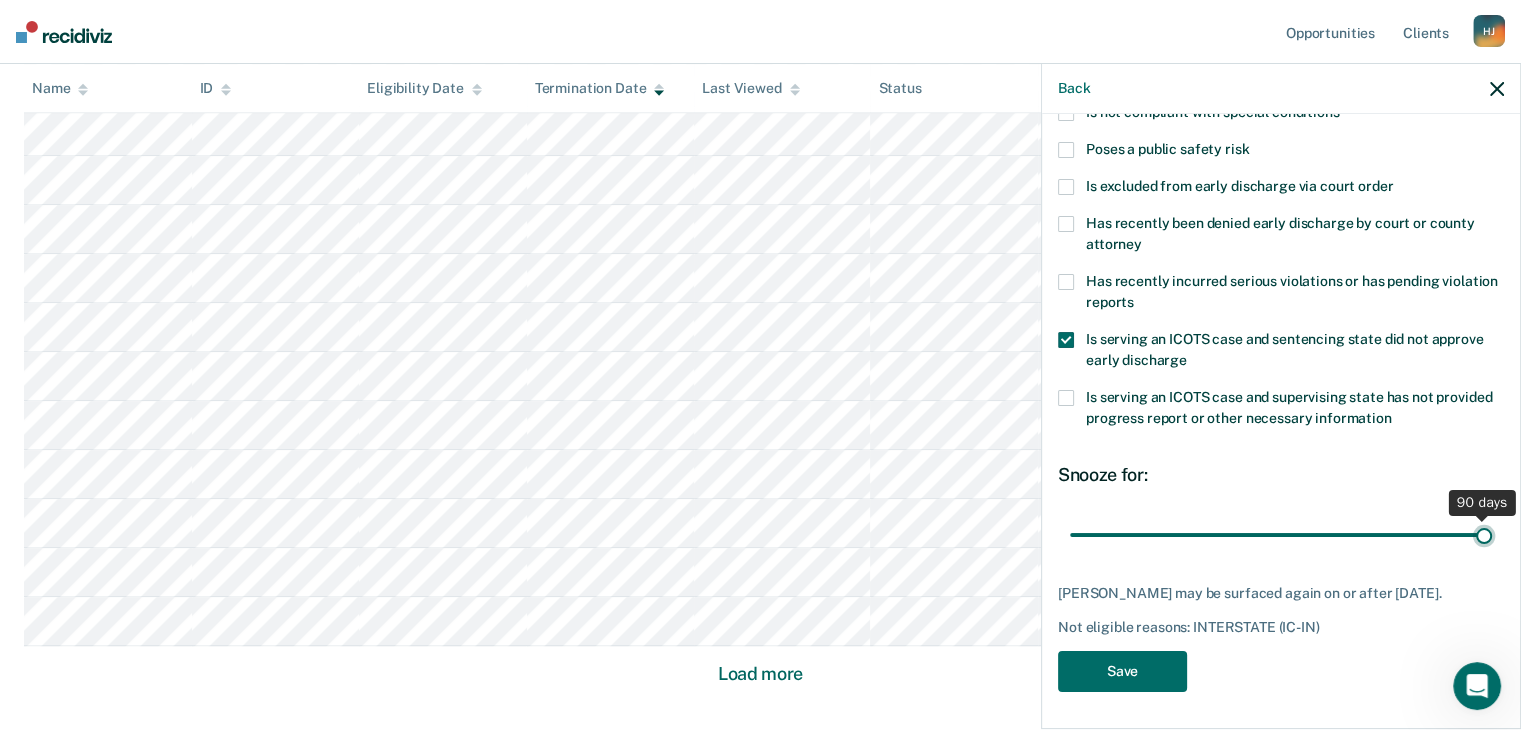 type on "90" 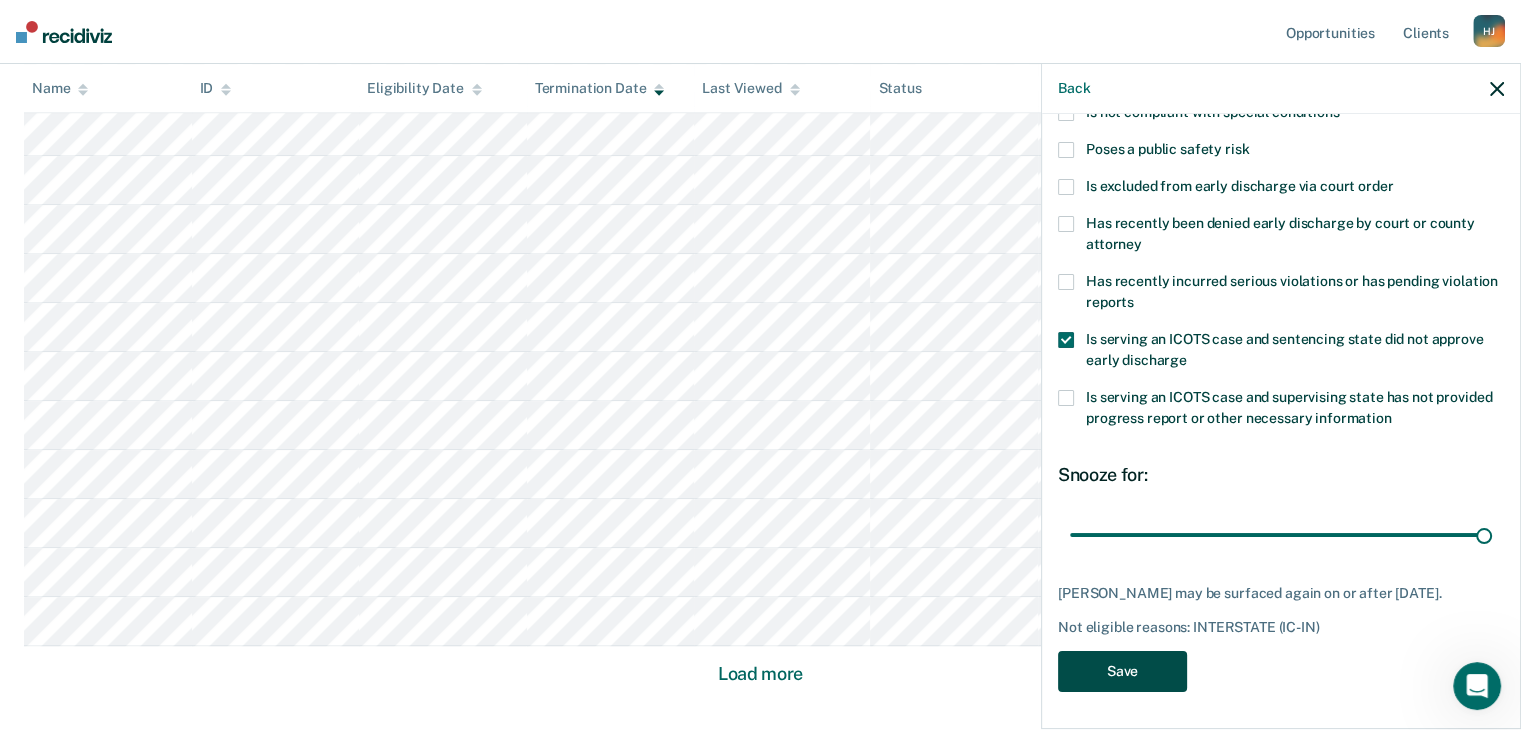 click on "Save" at bounding box center (1122, 671) 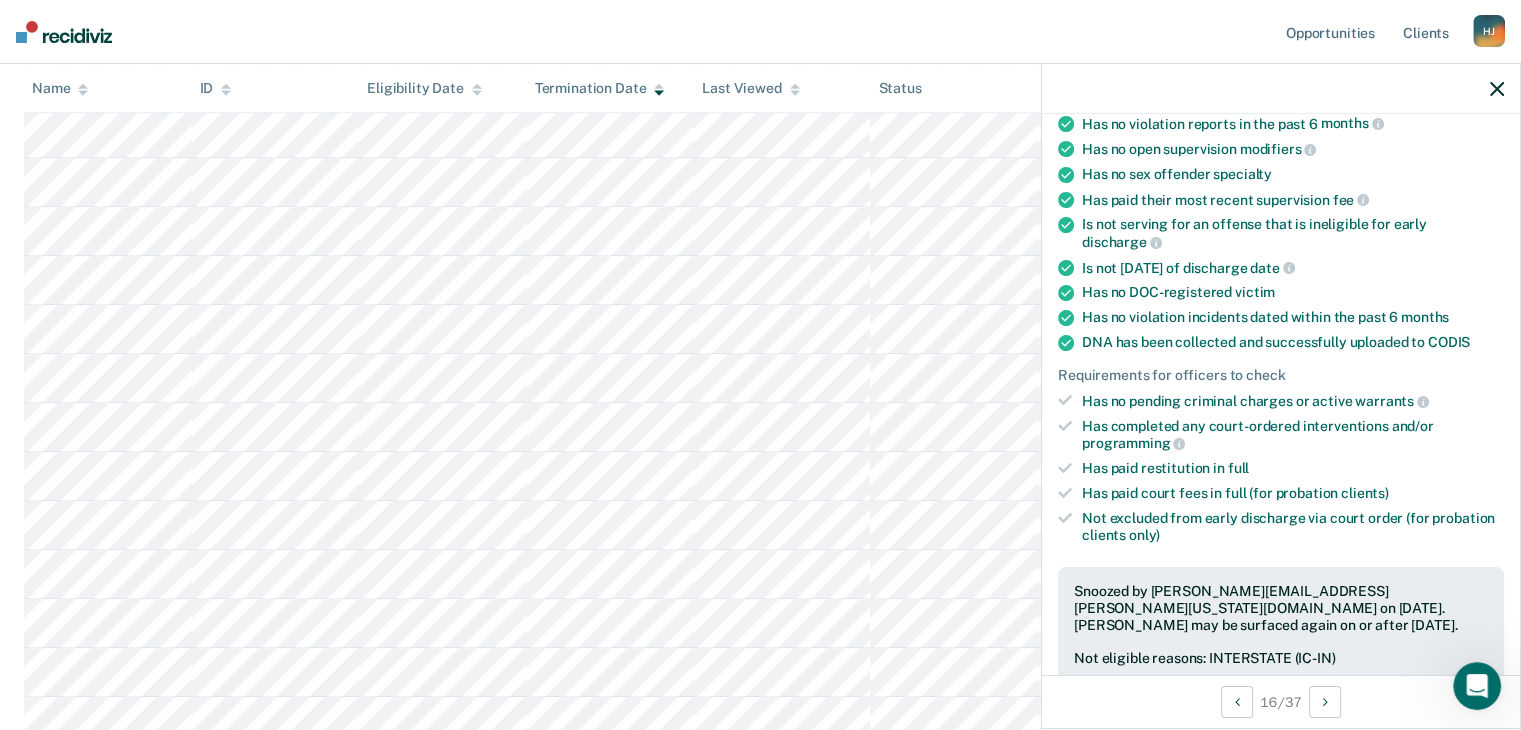 scroll, scrollTop: 1200, scrollLeft: 0, axis: vertical 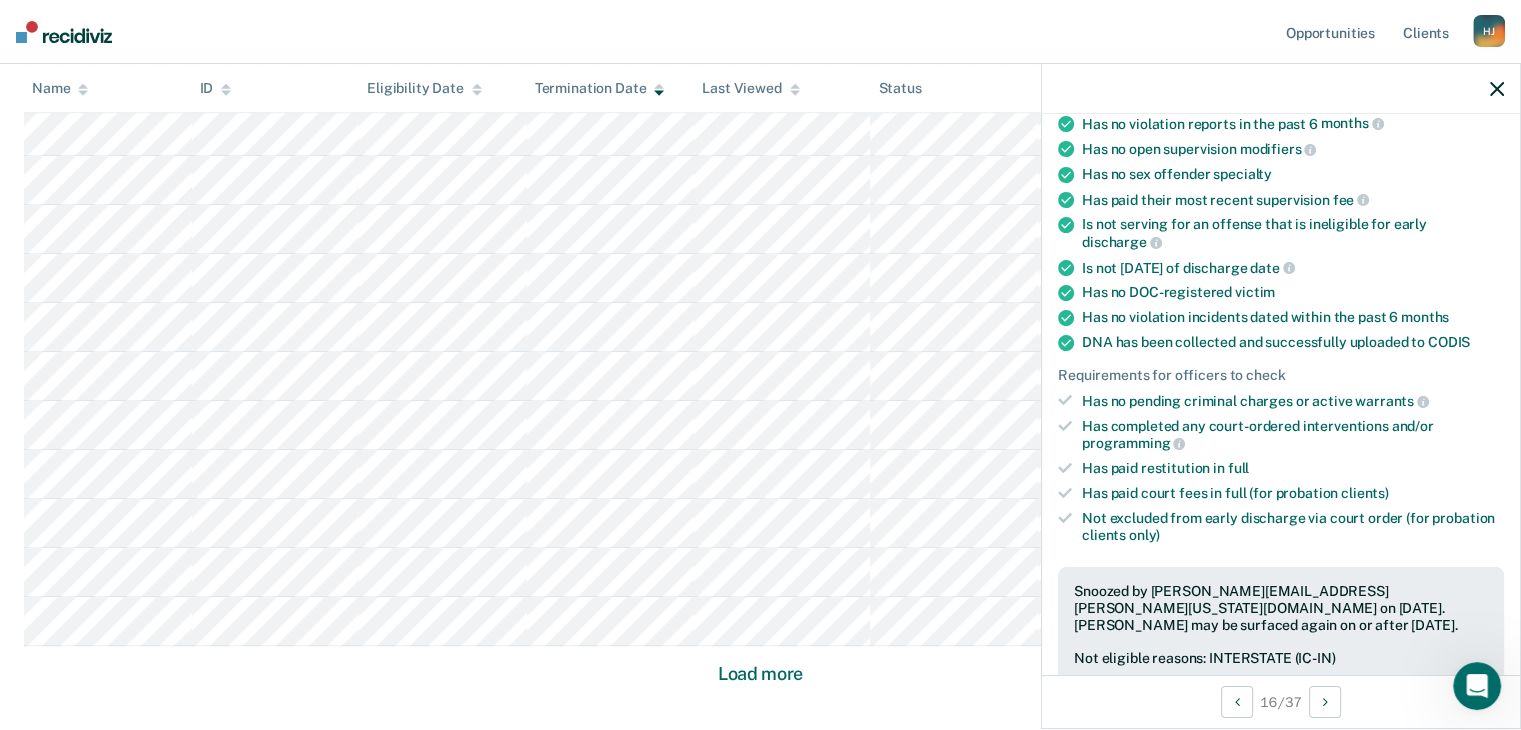 click on "Load more" at bounding box center (760, 674) 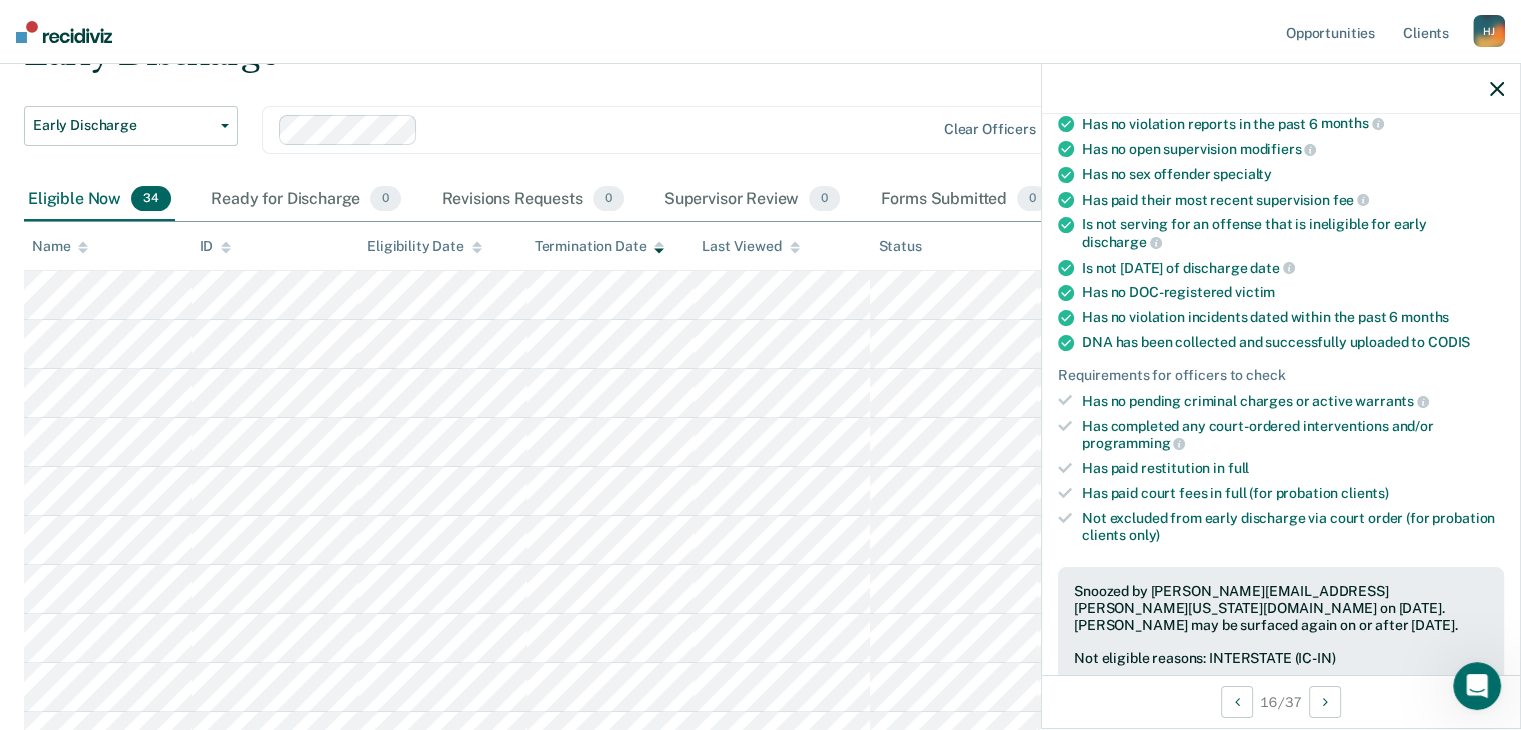 scroll, scrollTop: 0, scrollLeft: 0, axis: both 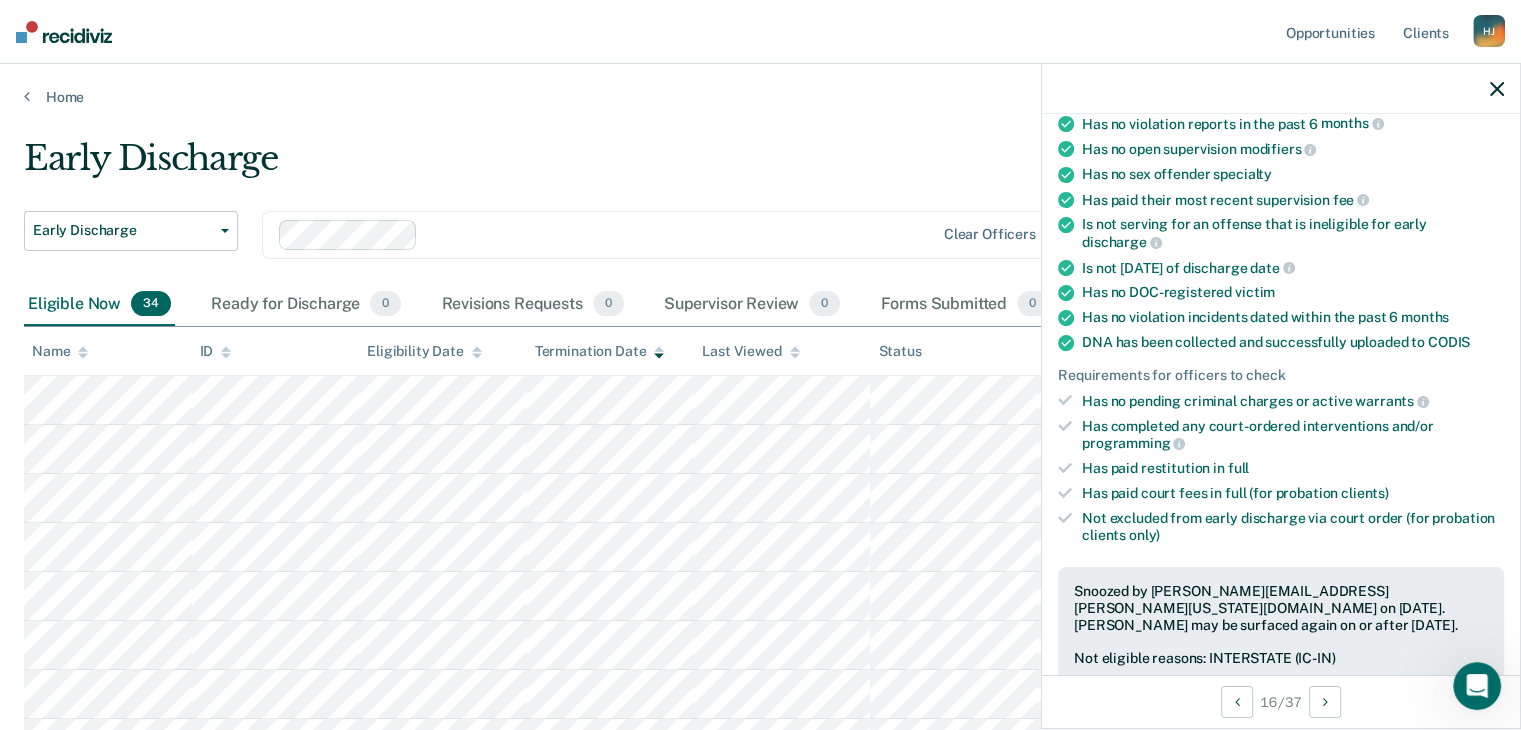 click on "H J" at bounding box center [1489, 31] 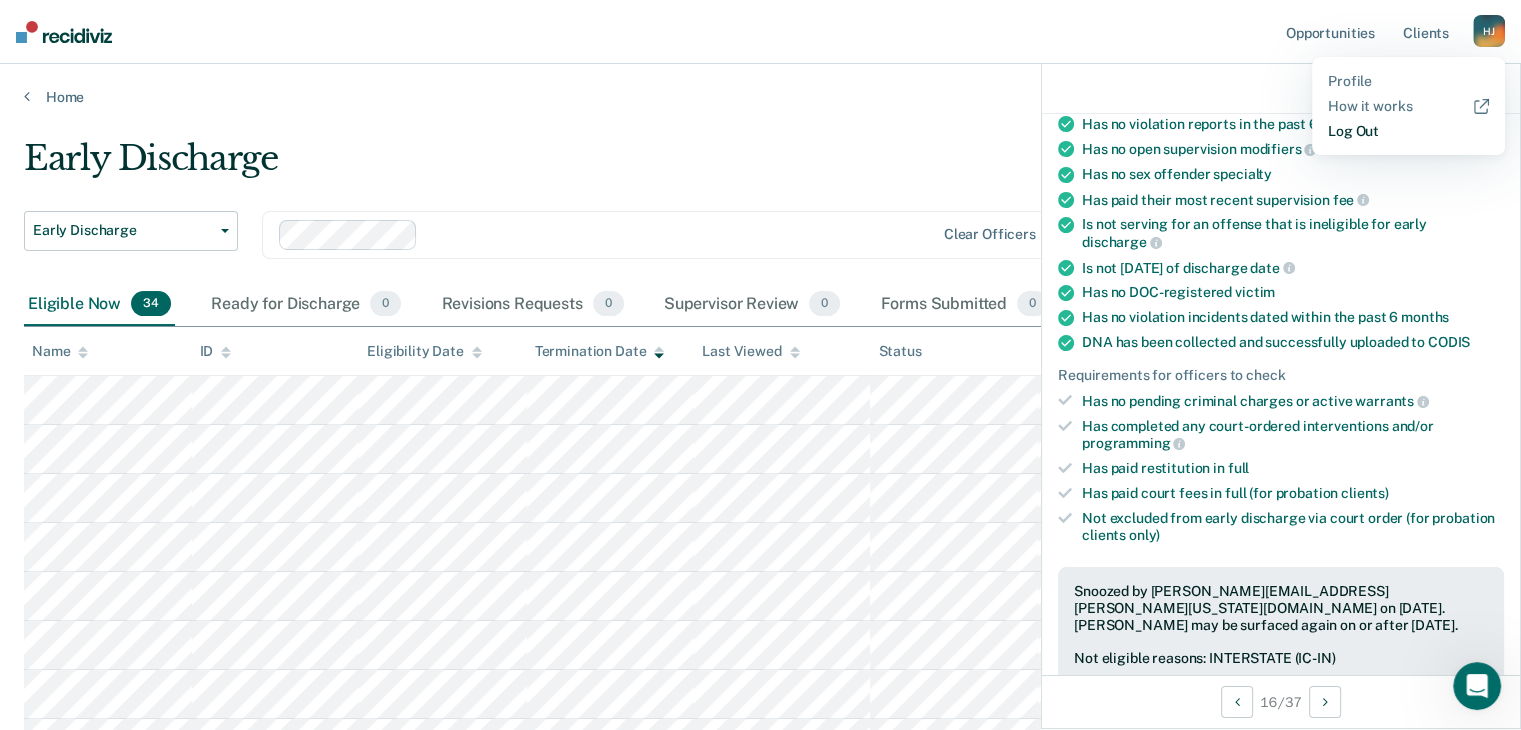 click on "Log Out" at bounding box center (1408, 131) 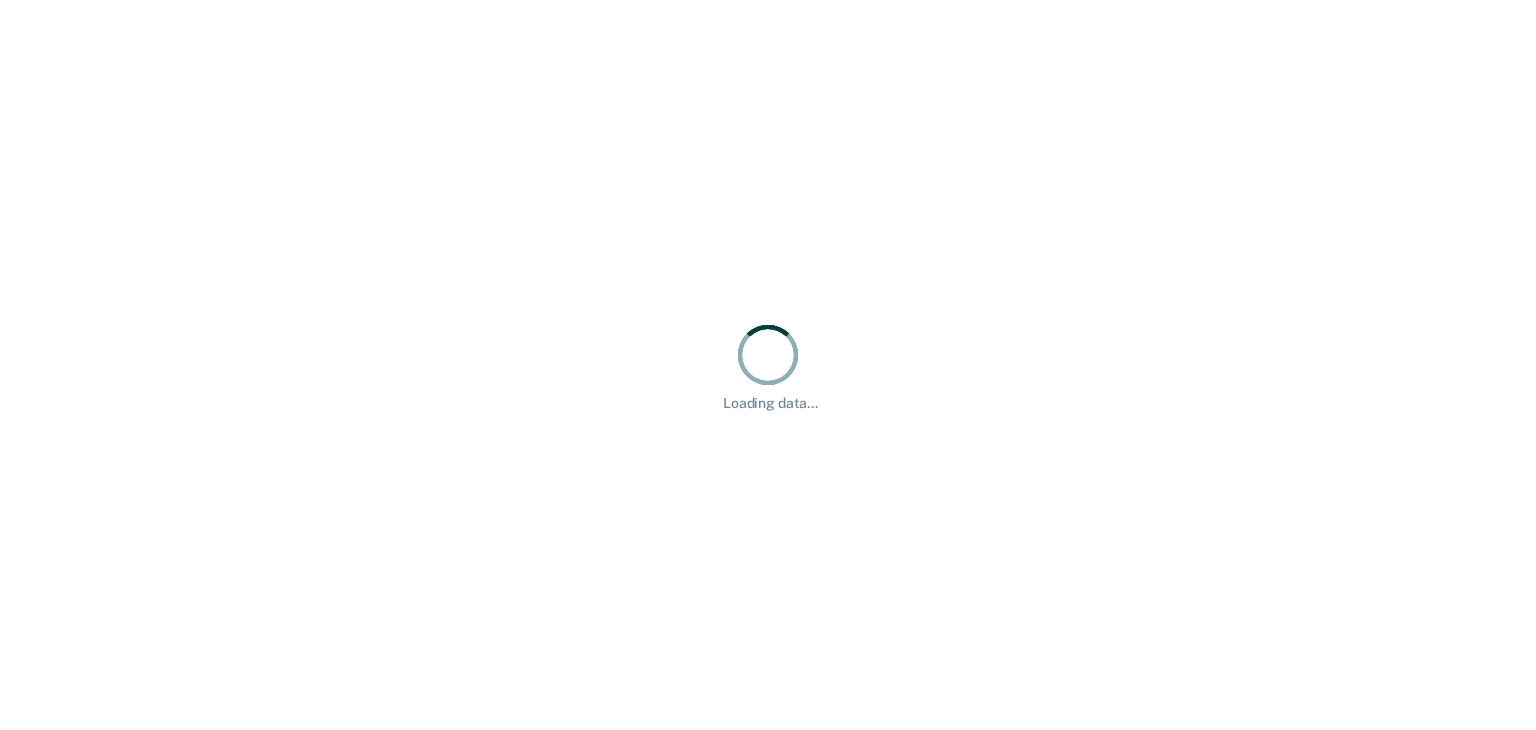 scroll, scrollTop: 0, scrollLeft: 0, axis: both 